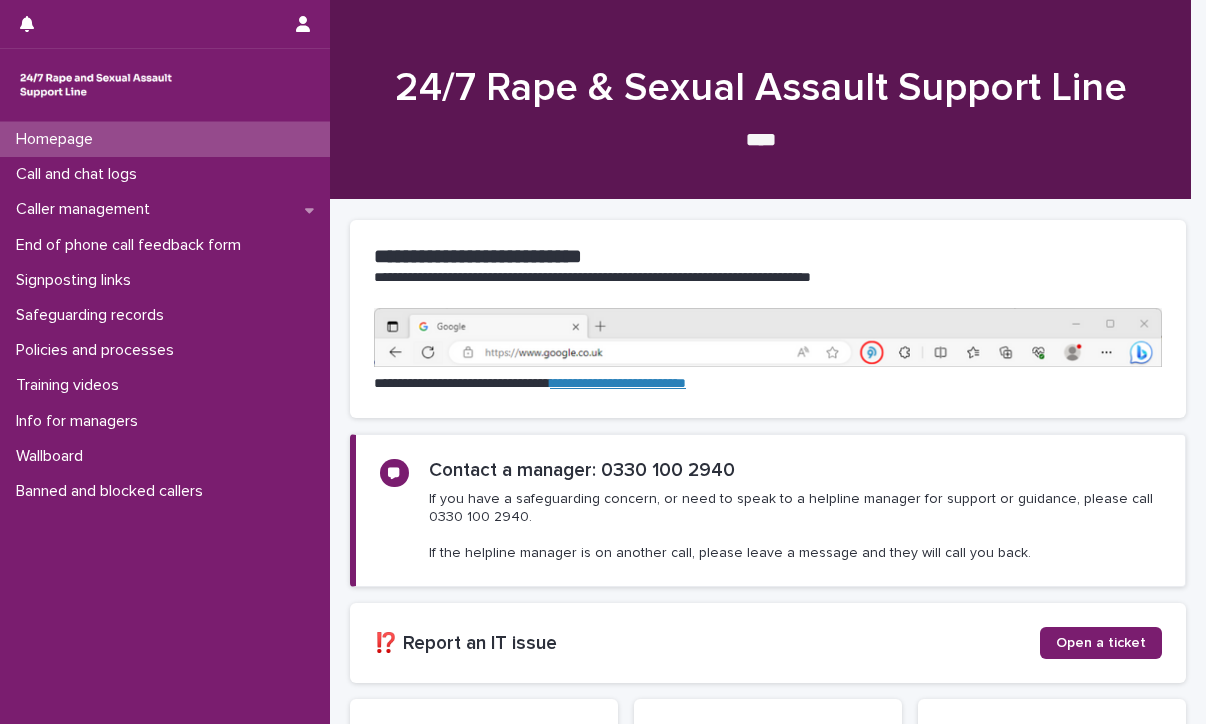 scroll, scrollTop: 0, scrollLeft: 0, axis: both 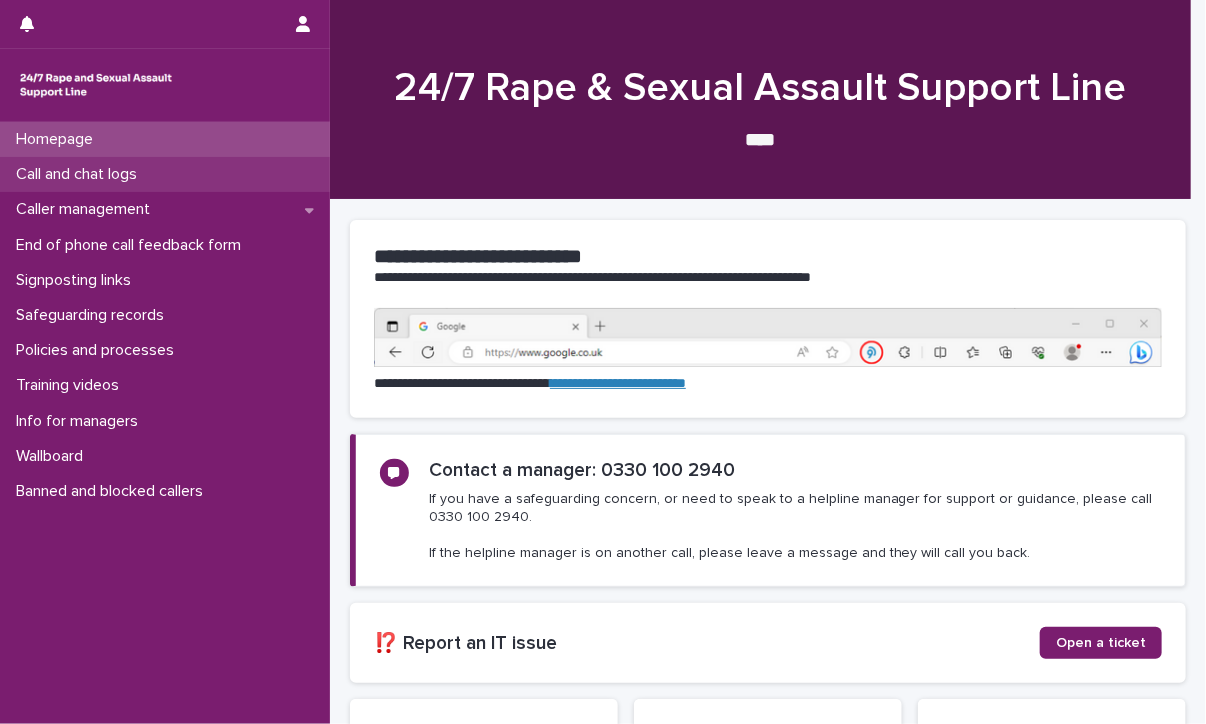 click on "Call and chat logs" at bounding box center [165, 174] 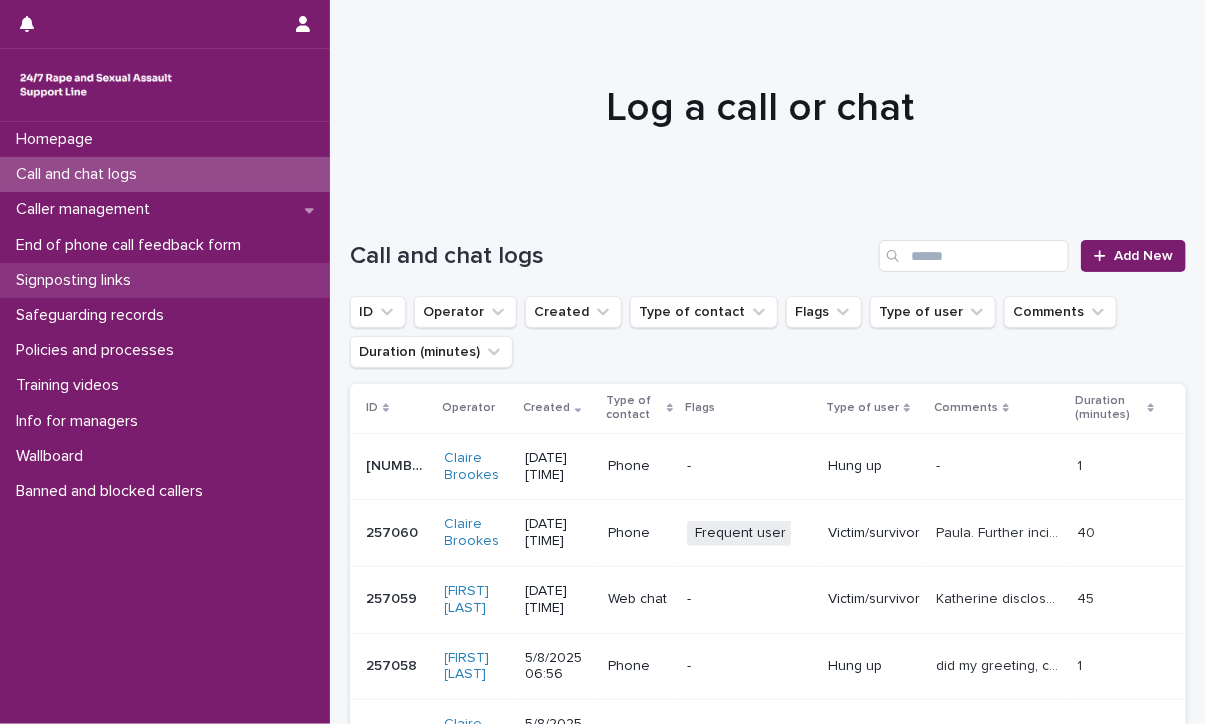 click on "Signposting links" at bounding box center (77, 280) 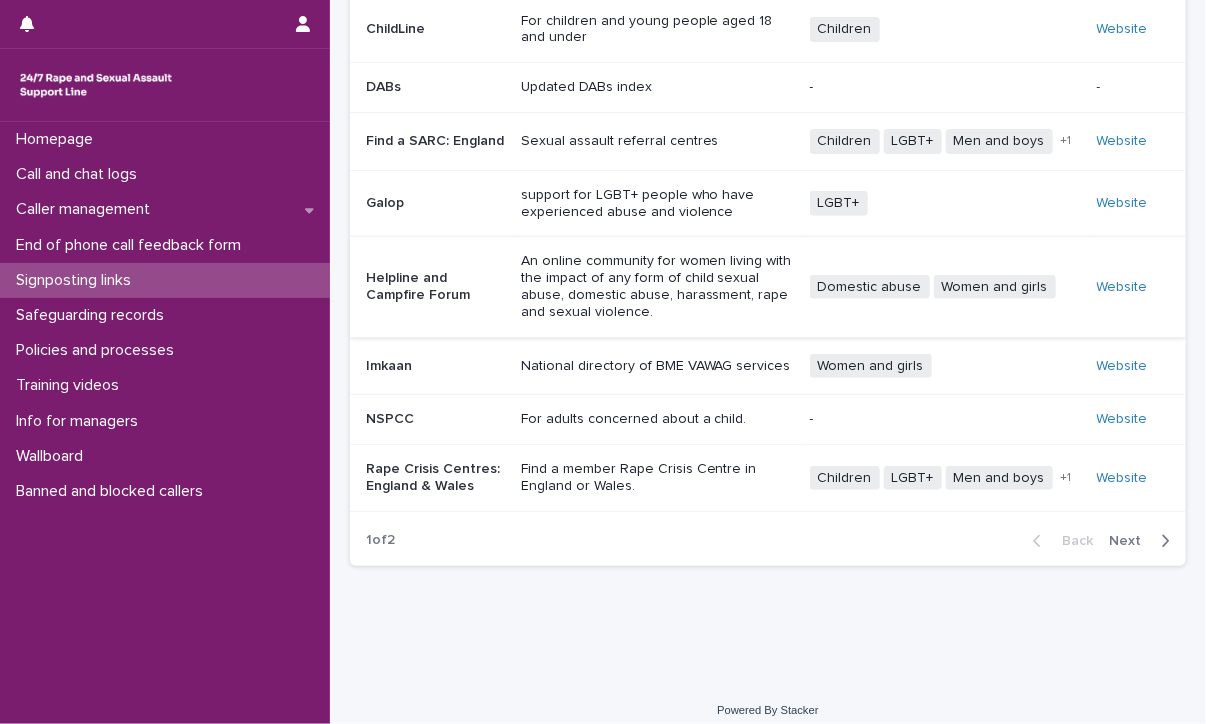 scroll, scrollTop: 328, scrollLeft: 0, axis: vertical 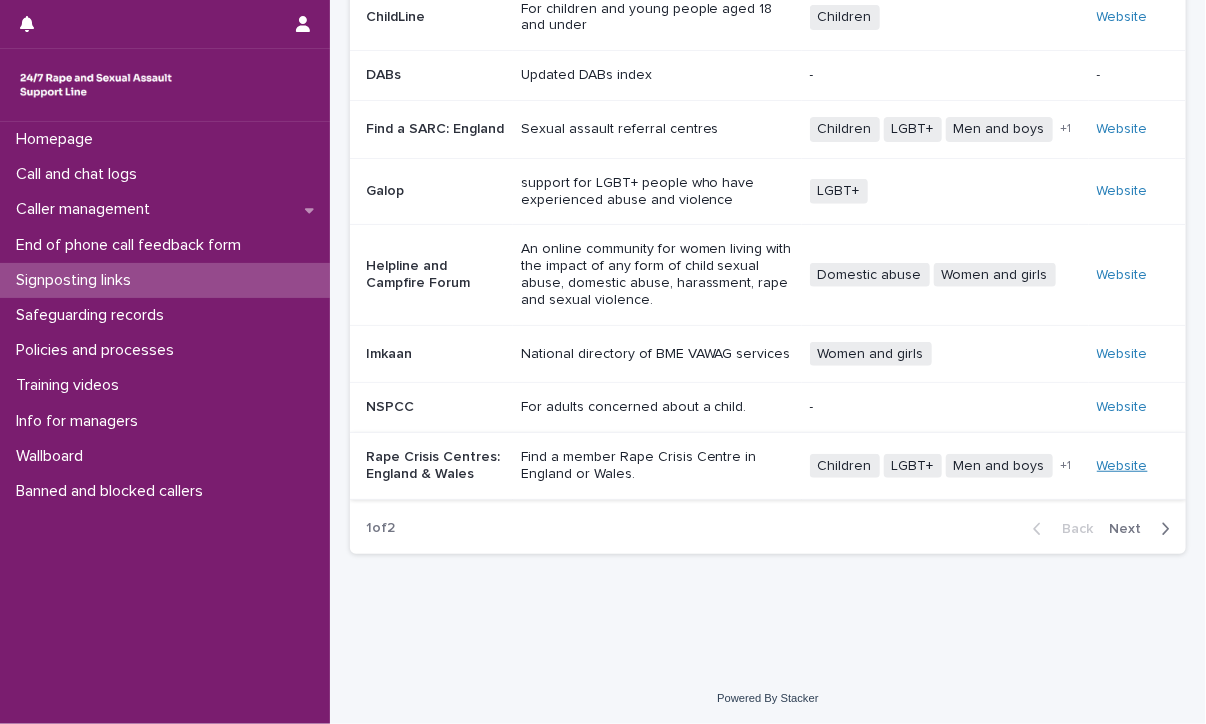 click on "Website" at bounding box center (1122, 466) 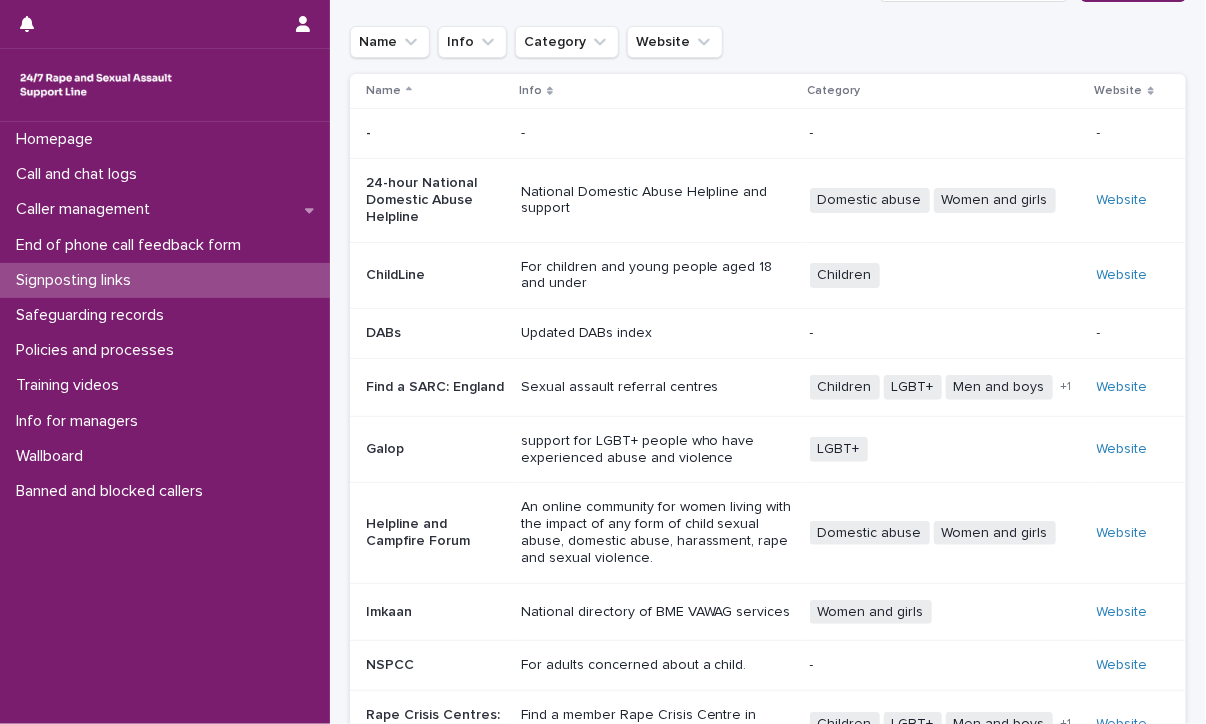 scroll, scrollTop: 100, scrollLeft: 0, axis: vertical 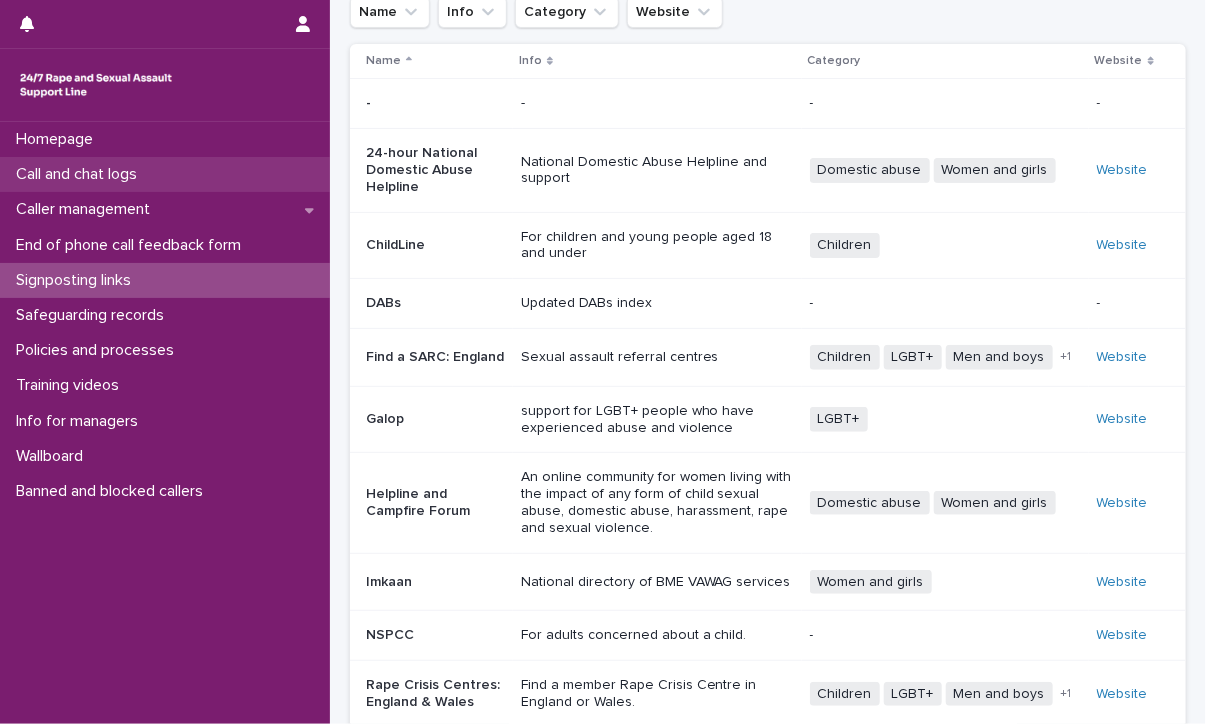click on "Call and chat logs" at bounding box center [80, 174] 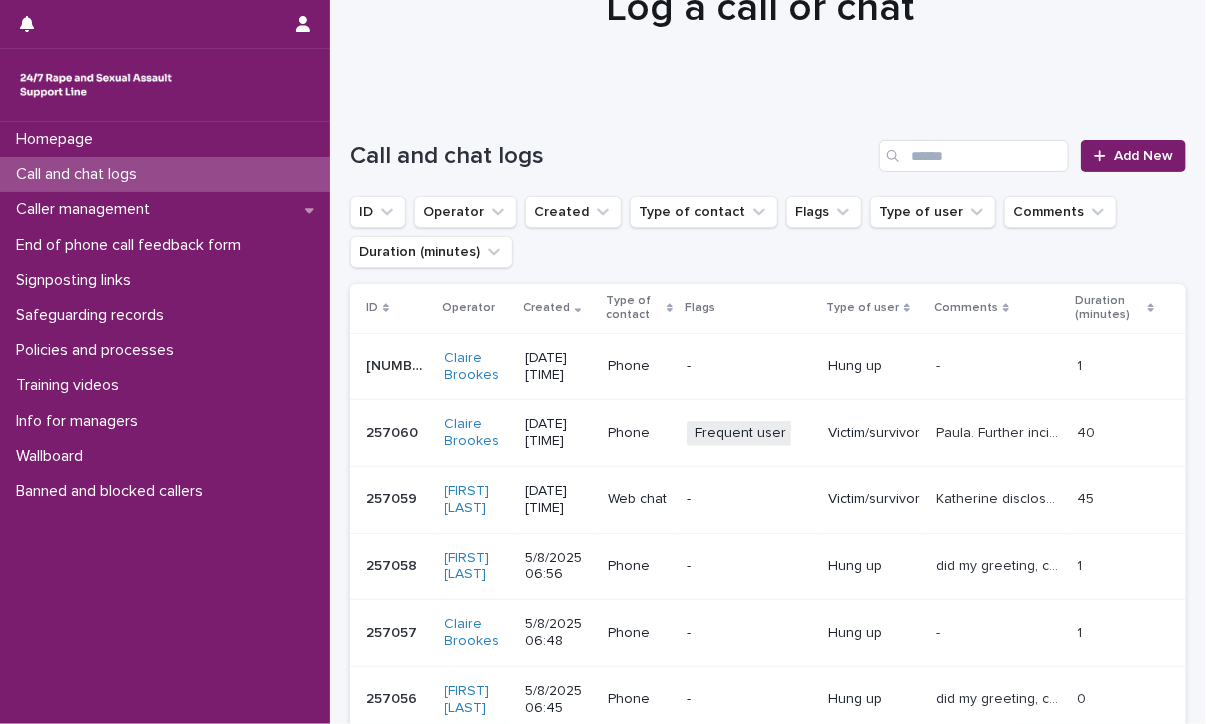 scroll, scrollTop: 0, scrollLeft: 0, axis: both 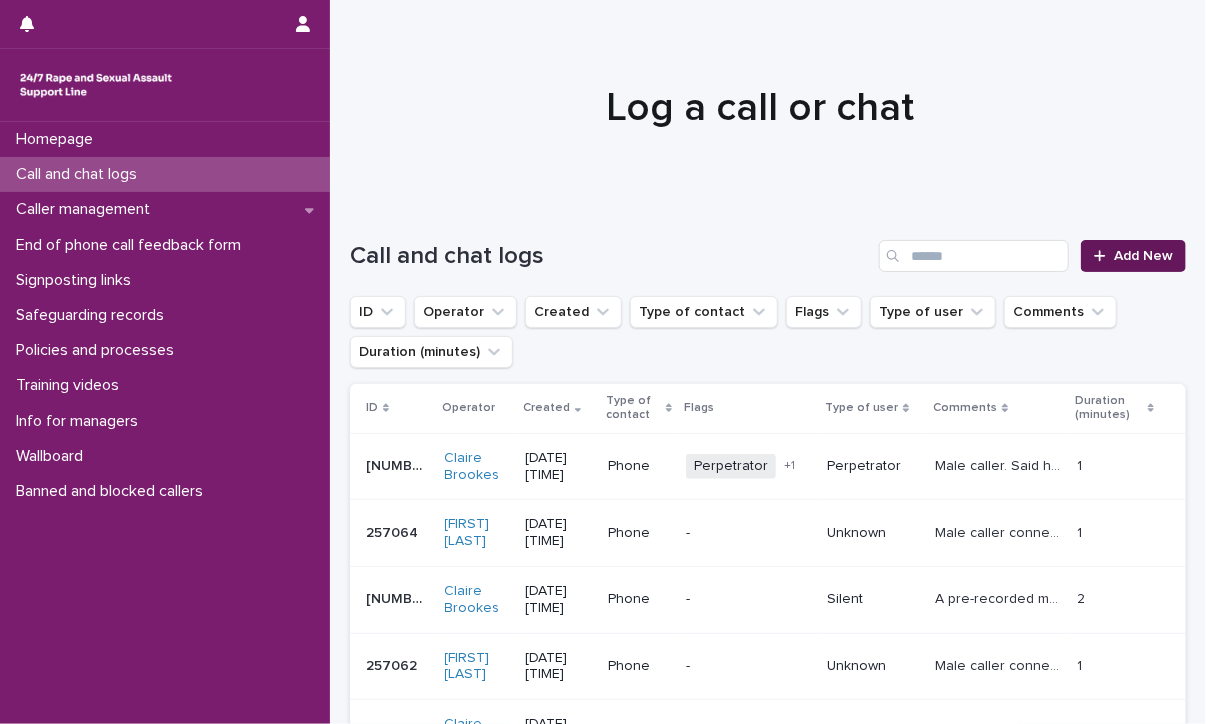 click on "Add New" at bounding box center [1143, 256] 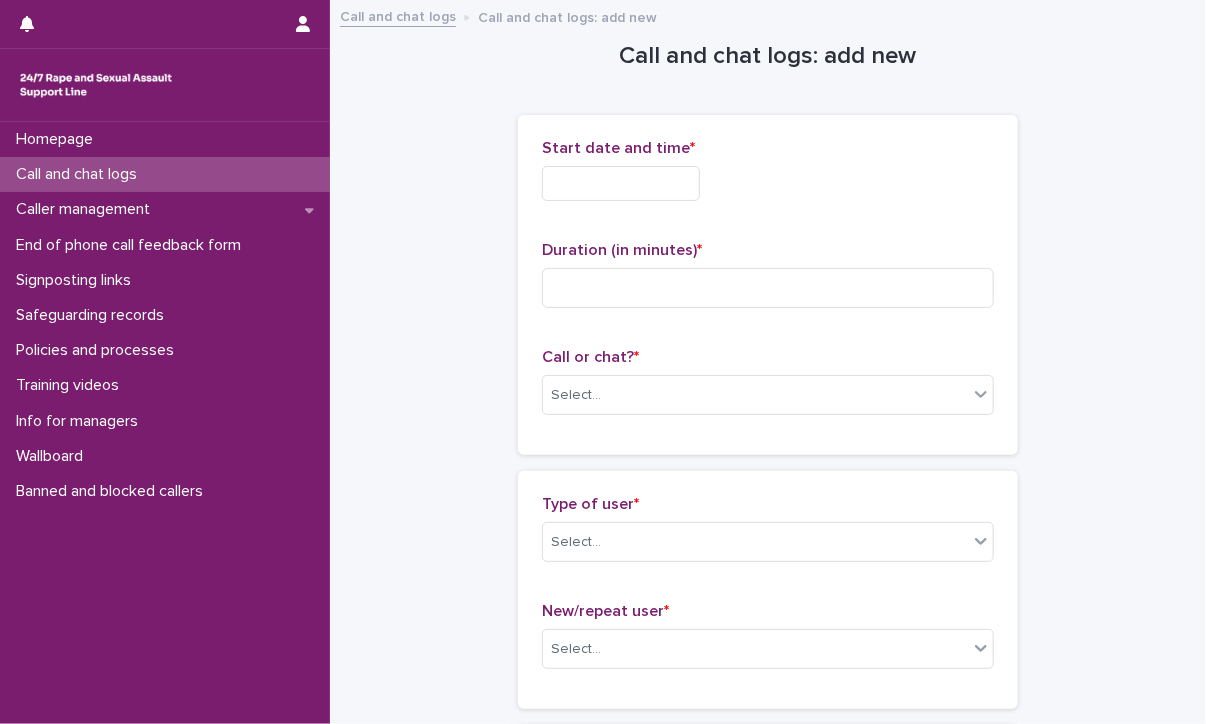 click at bounding box center (621, 183) 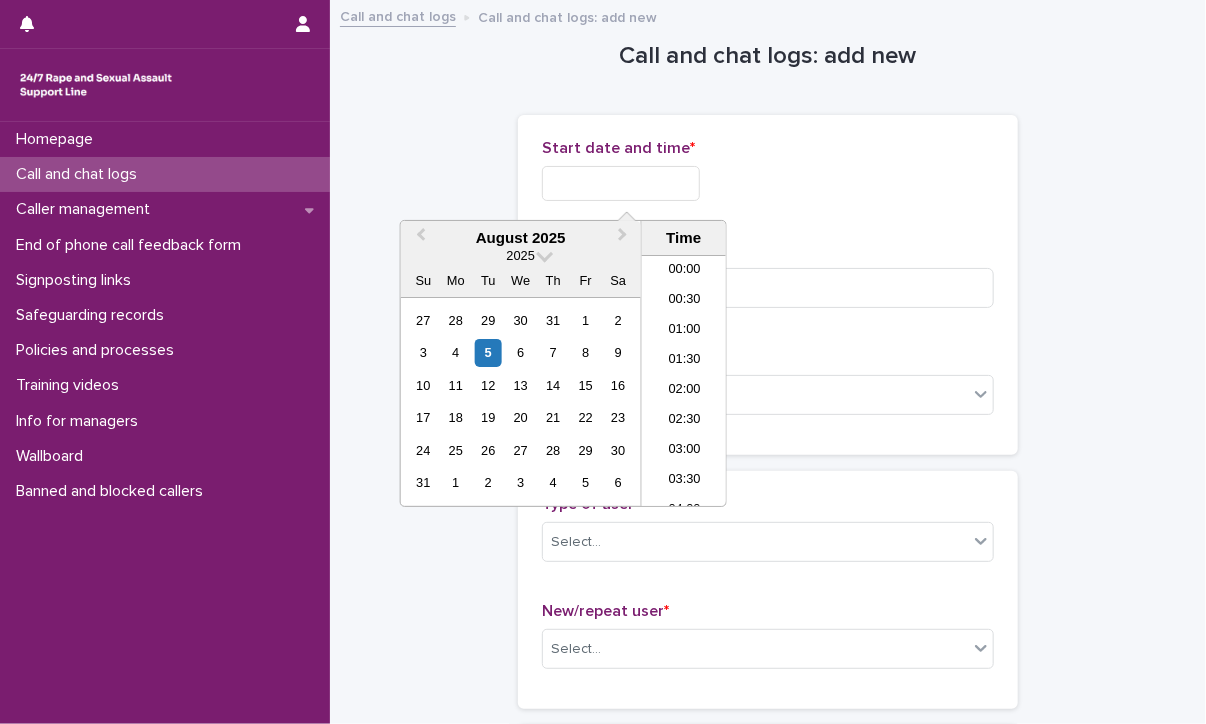 scroll, scrollTop: 370, scrollLeft: 0, axis: vertical 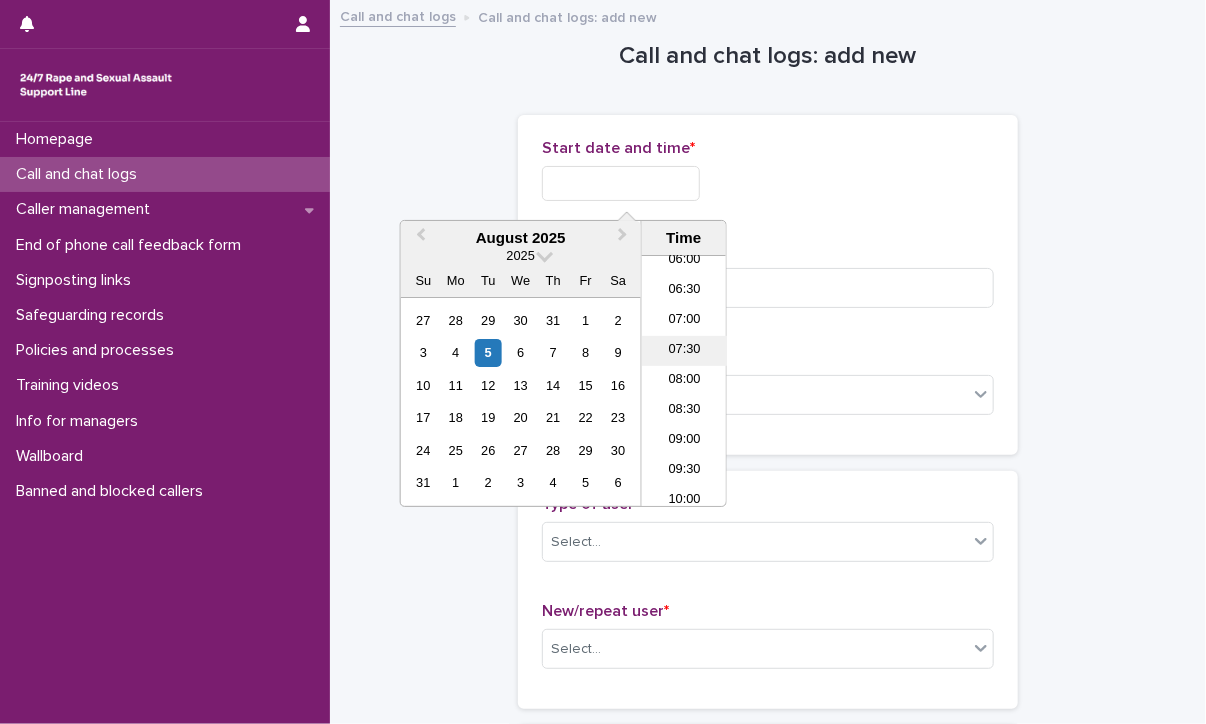 click on "07:30" at bounding box center [684, 351] 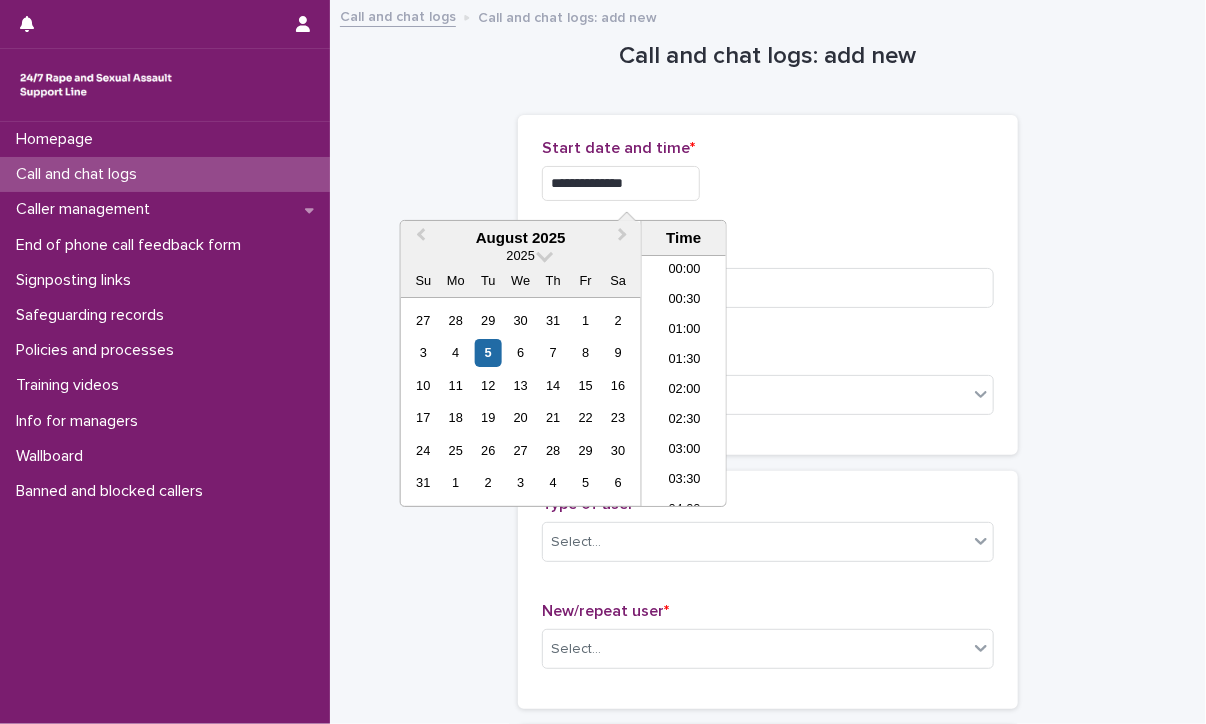 click on "**********" at bounding box center [621, 183] 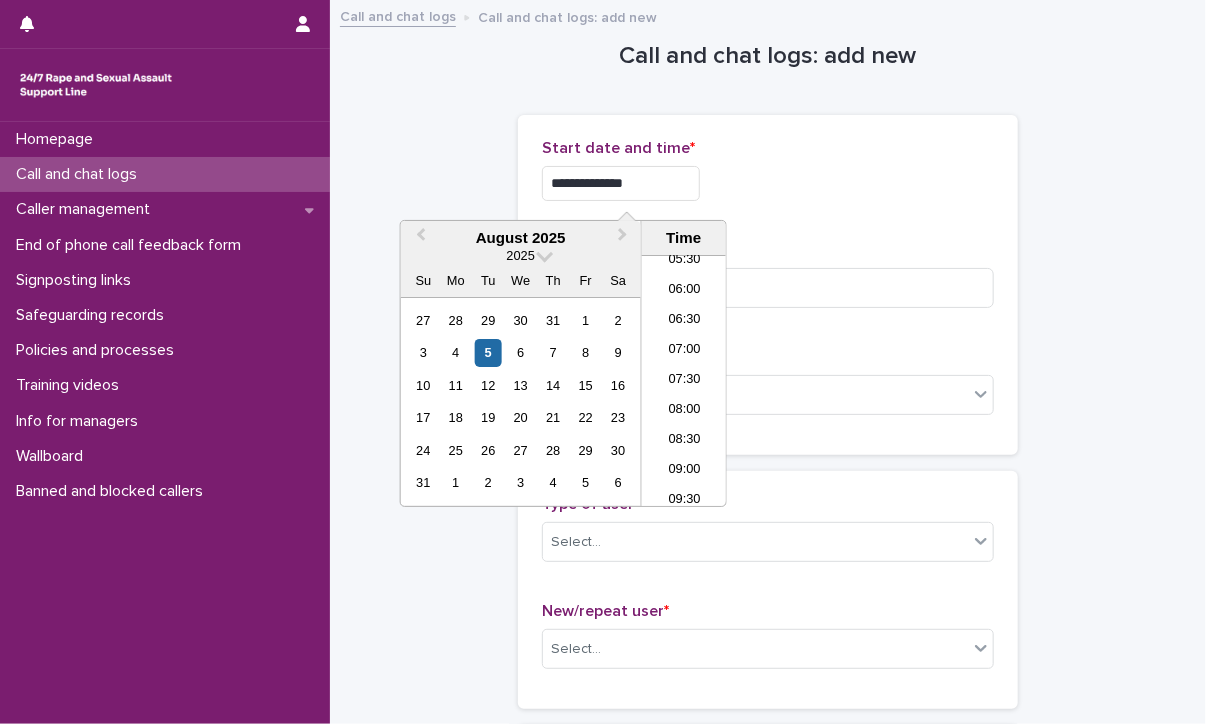 type on "**********" 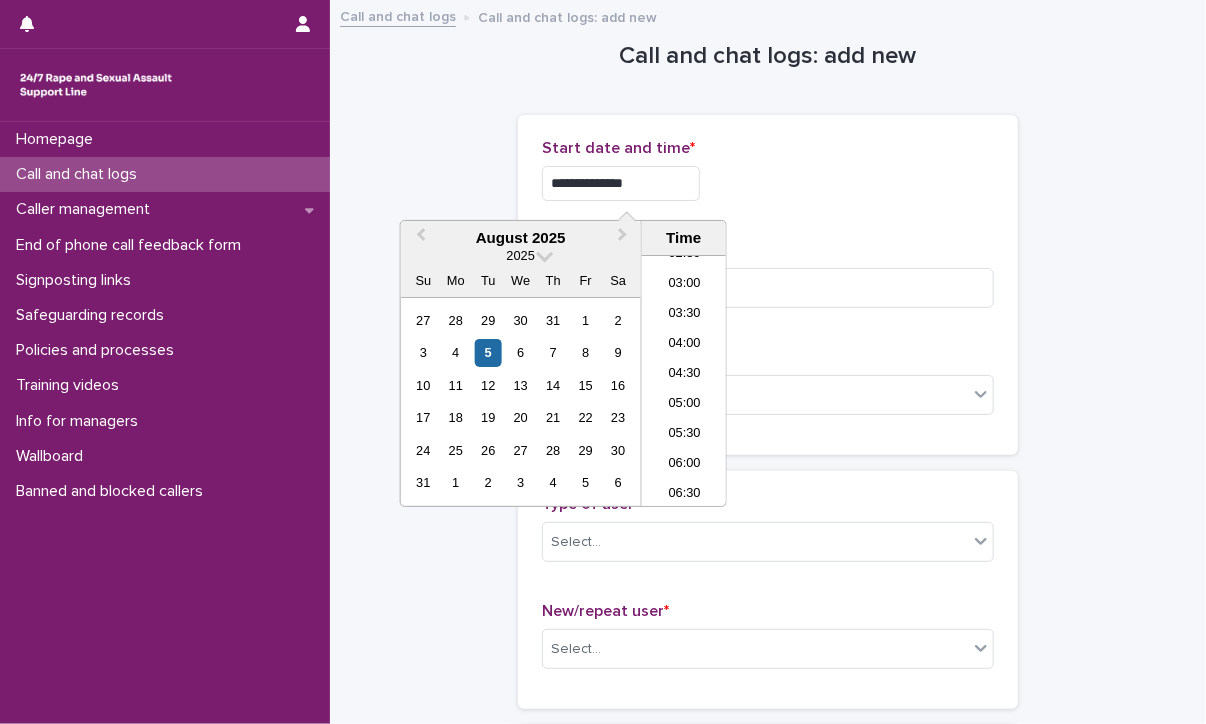 scroll, scrollTop: 121, scrollLeft: 0, axis: vertical 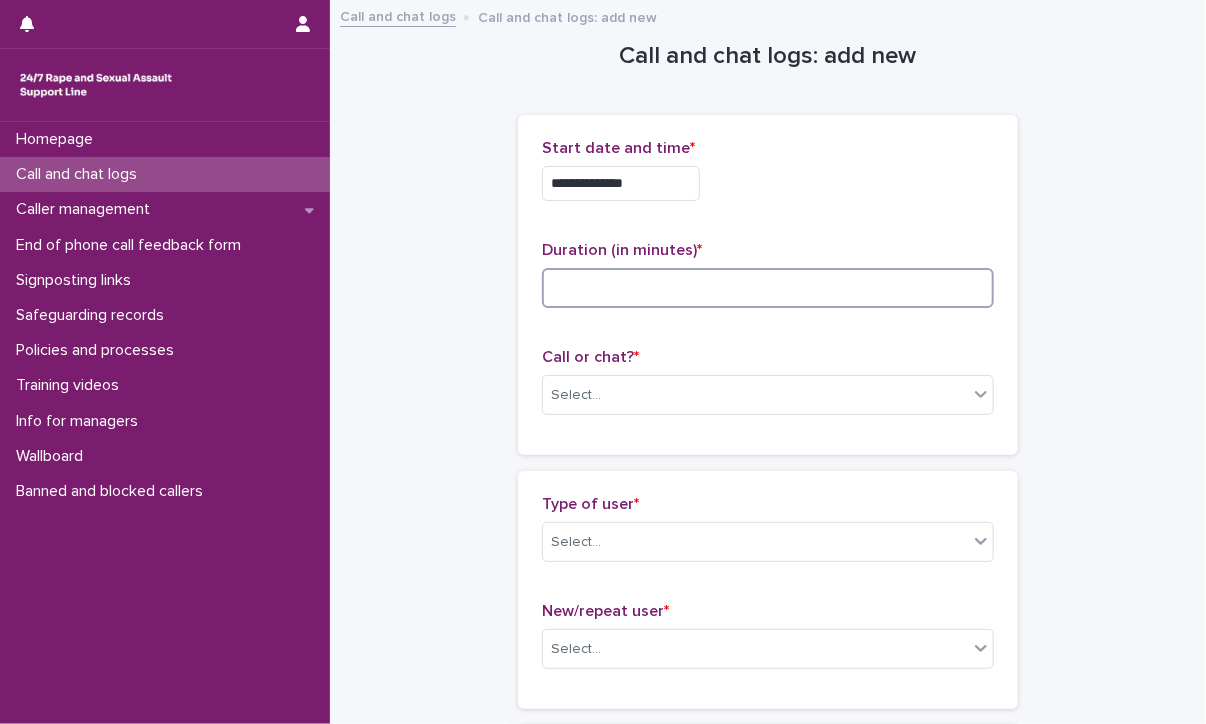 click at bounding box center [768, 288] 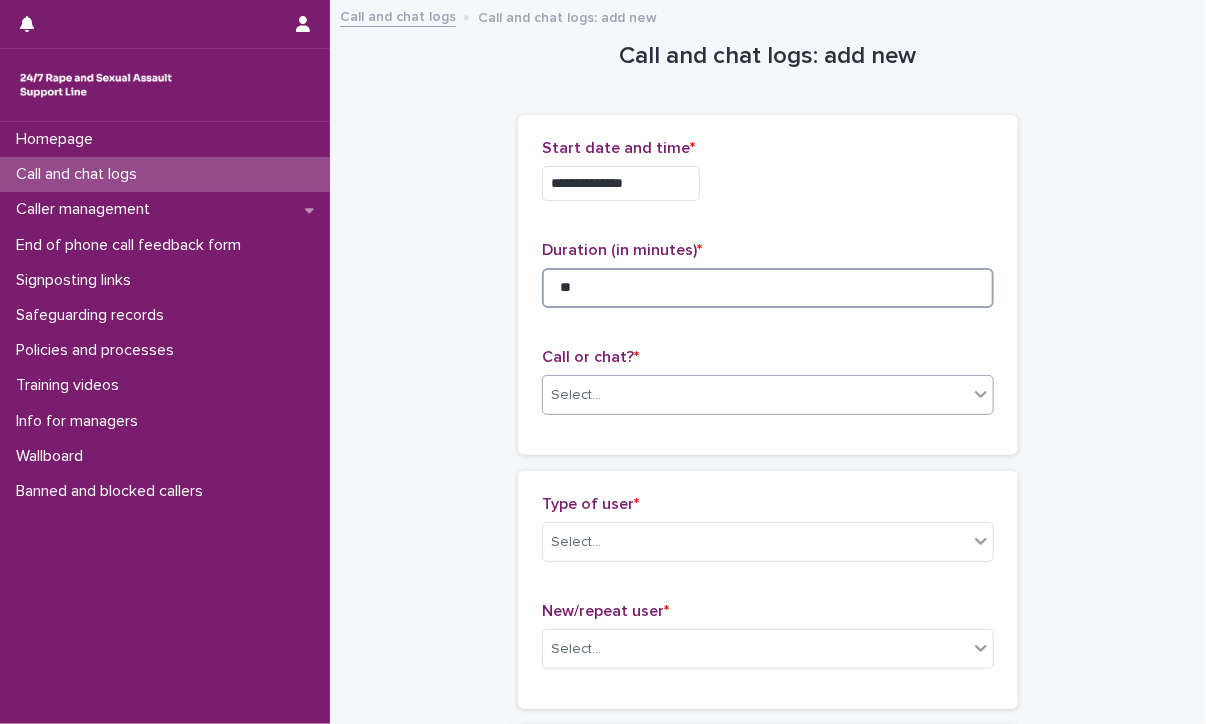 type on "**" 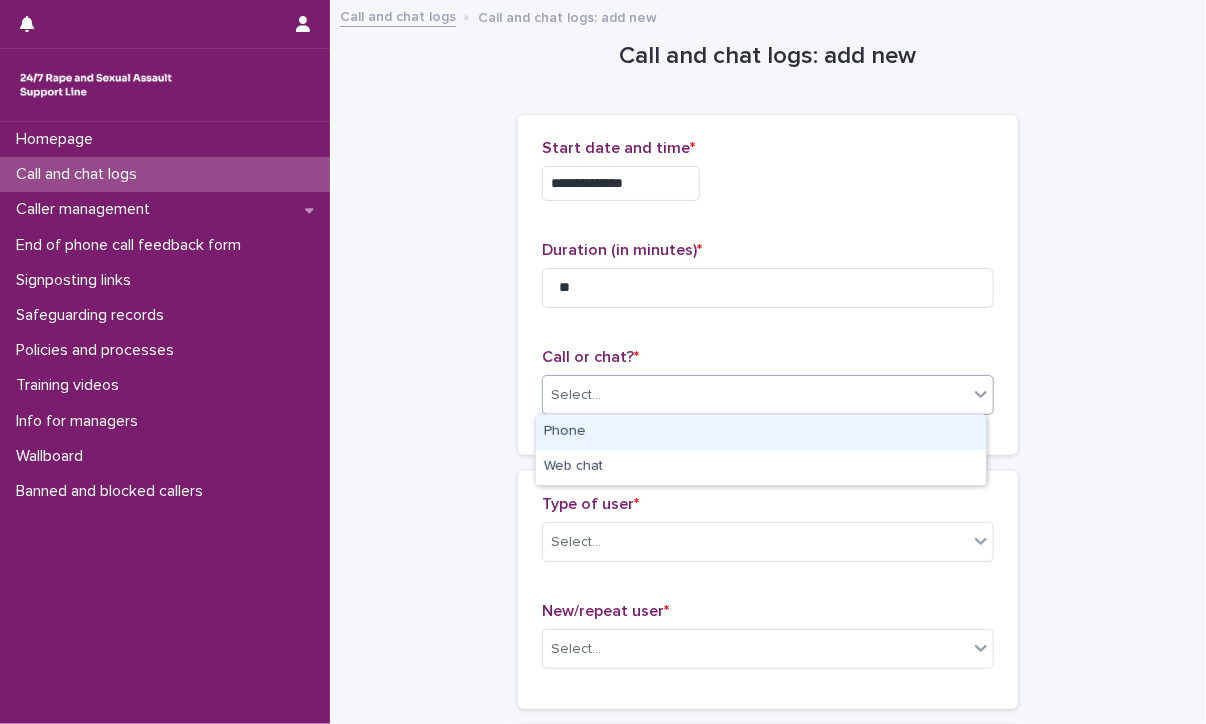 click on "Select..." at bounding box center (755, 395) 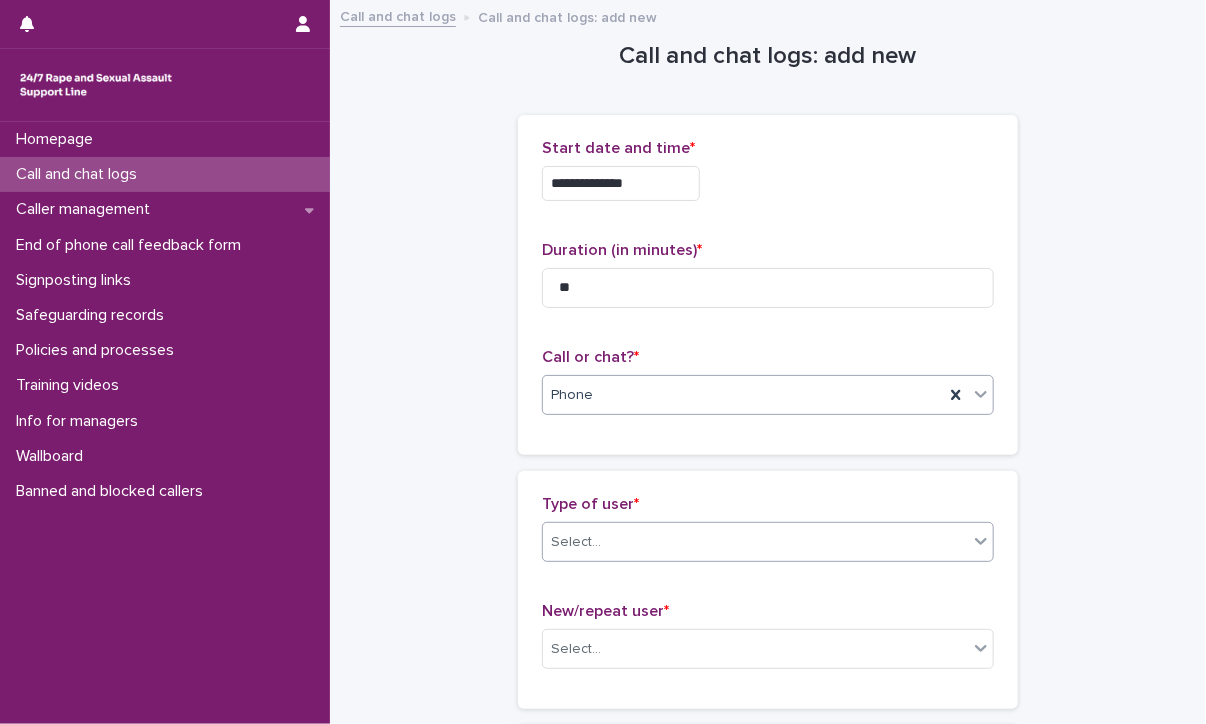click on "Select..." at bounding box center (755, 542) 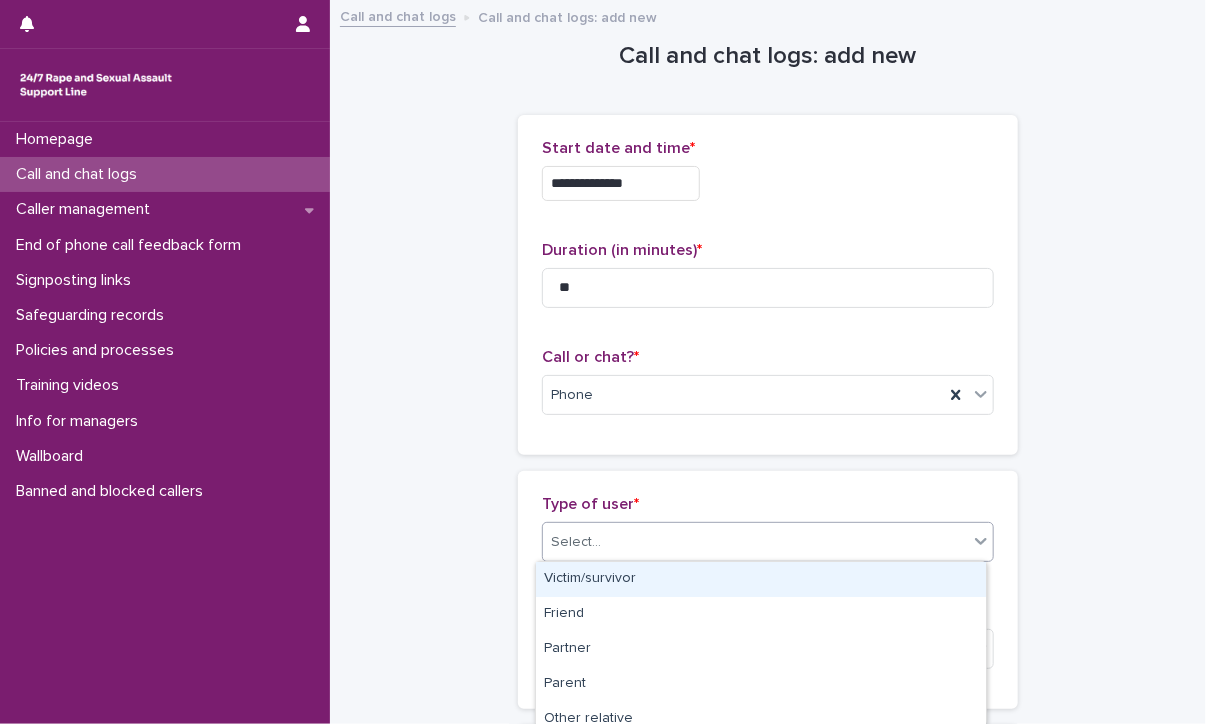 click on "Victim/survivor" at bounding box center [761, 579] 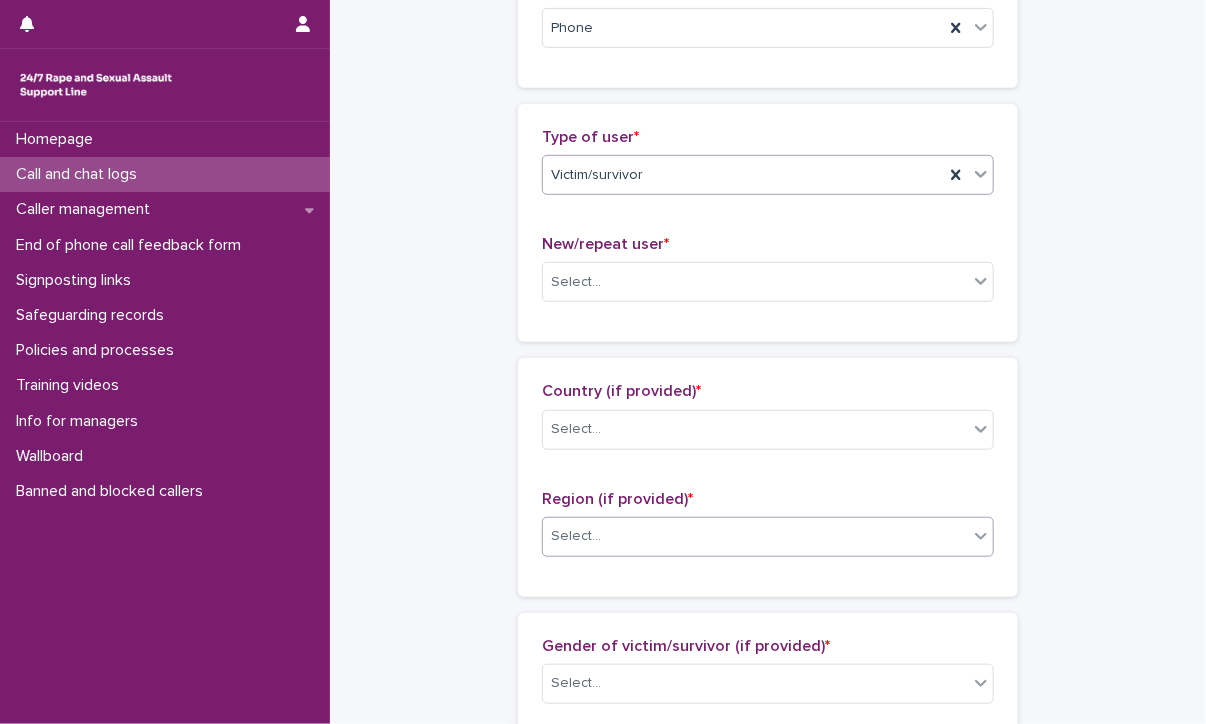 scroll, scrollTop: 400, scrollLeft: 0, axis: vertical 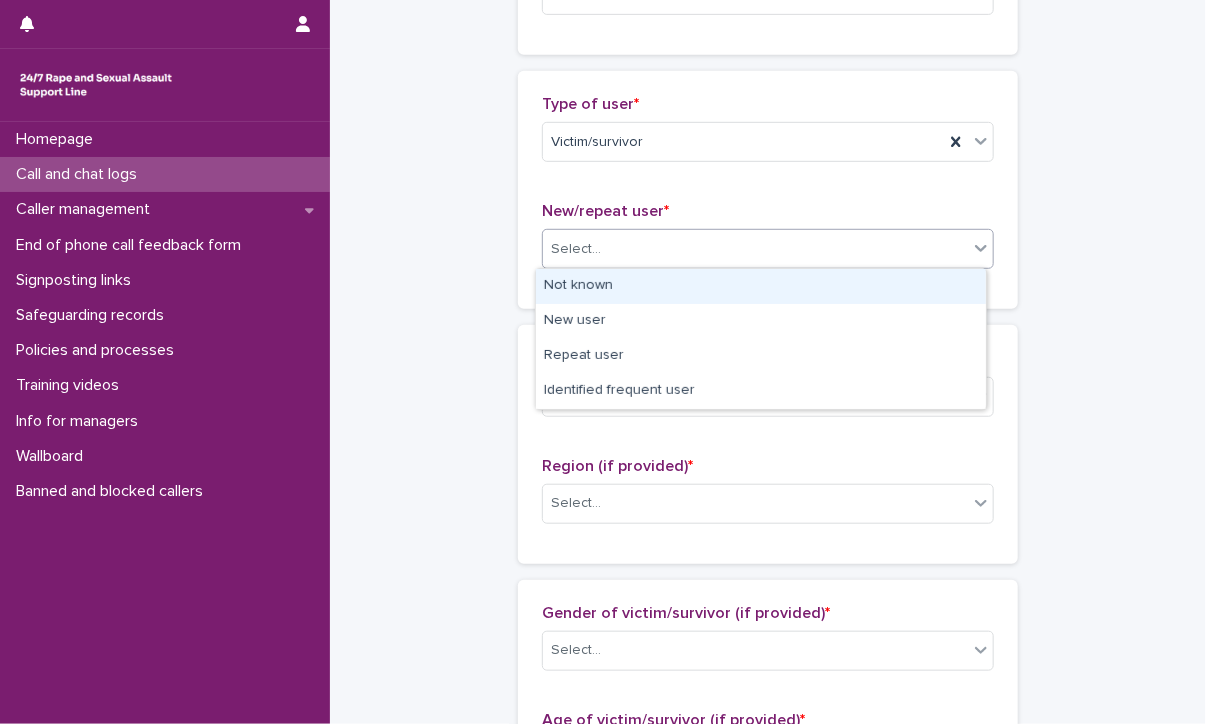 click on "Select..." at bounding box center [755, 249] 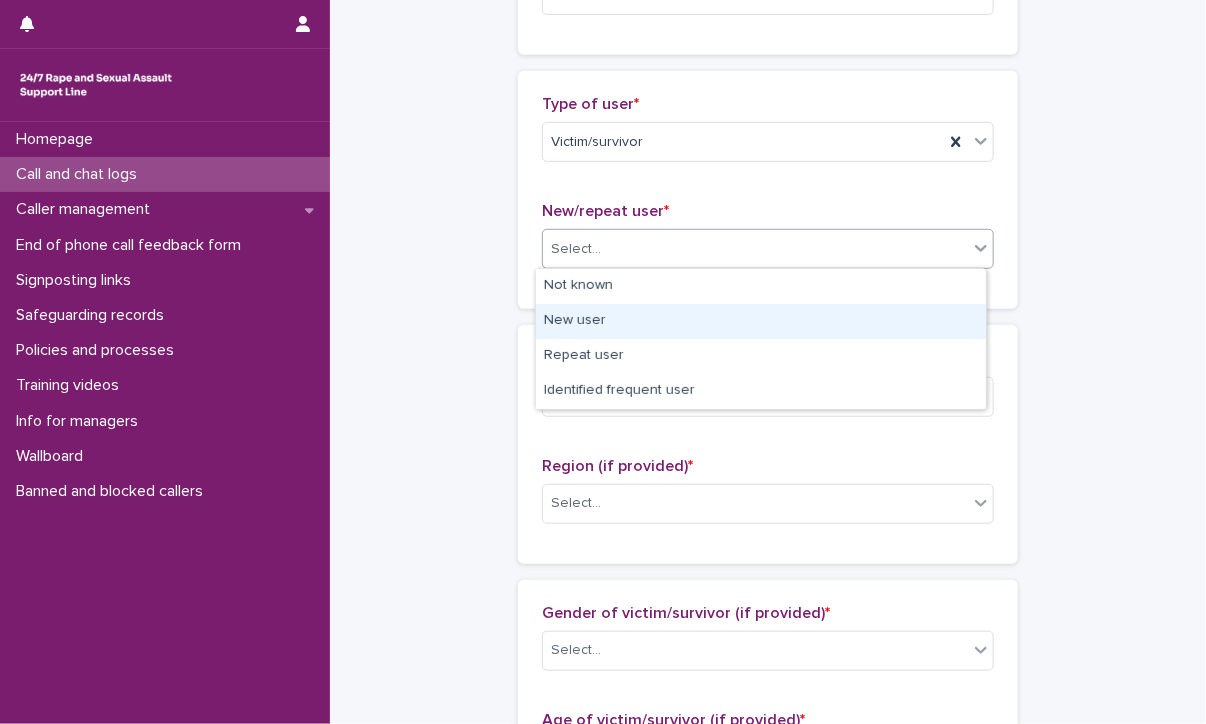 click on "New user" at bounding box center [761, 321] 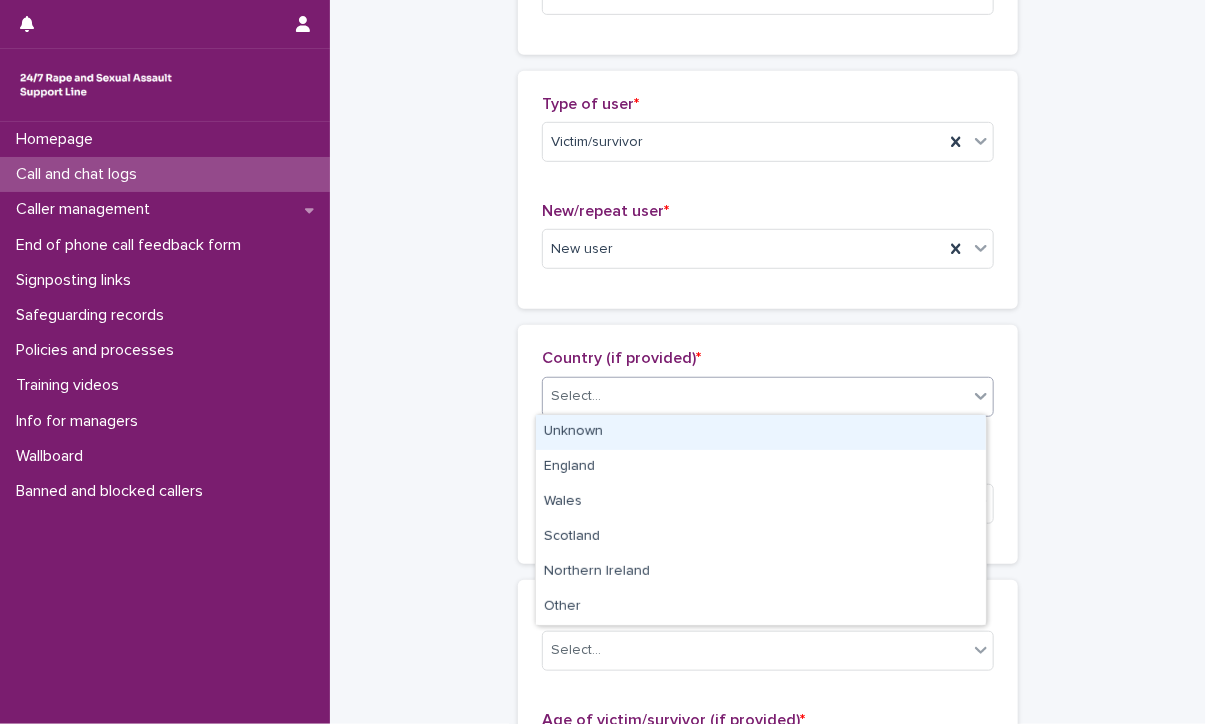 click on "Select..." at bounding box center (755, 396) 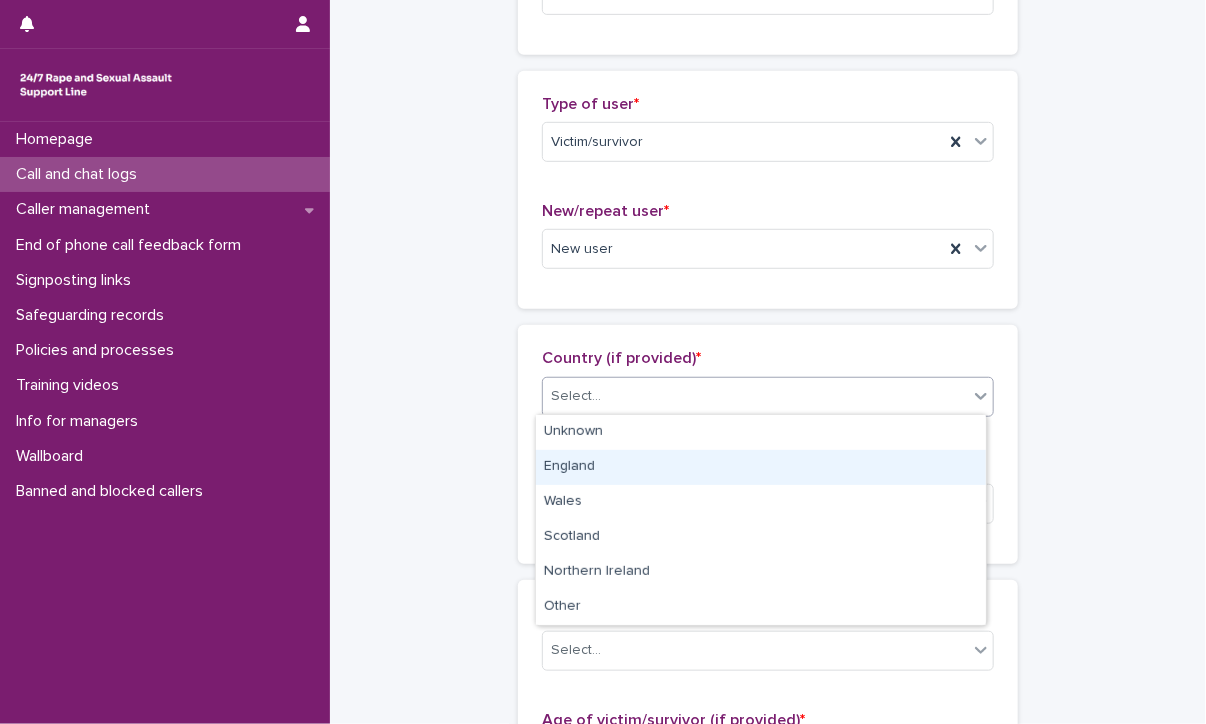 click on "England" at bounding box center [761, 467] 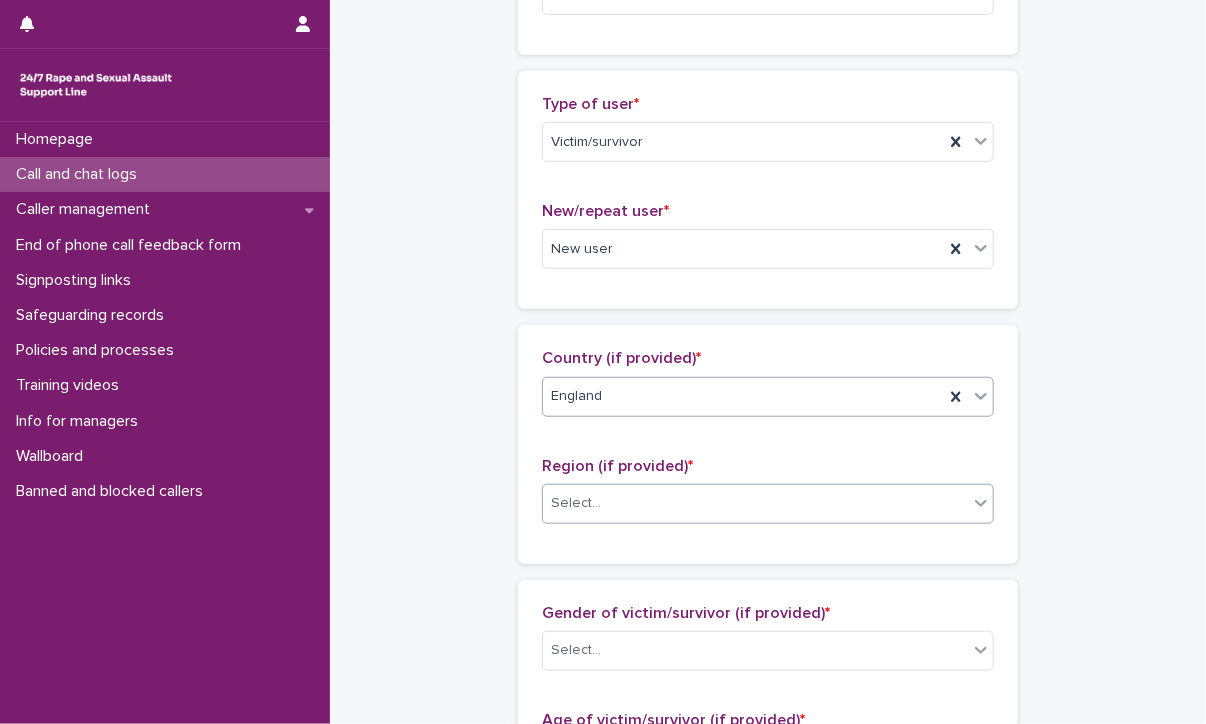 click on "Select..." at bounding box center (576, 503) 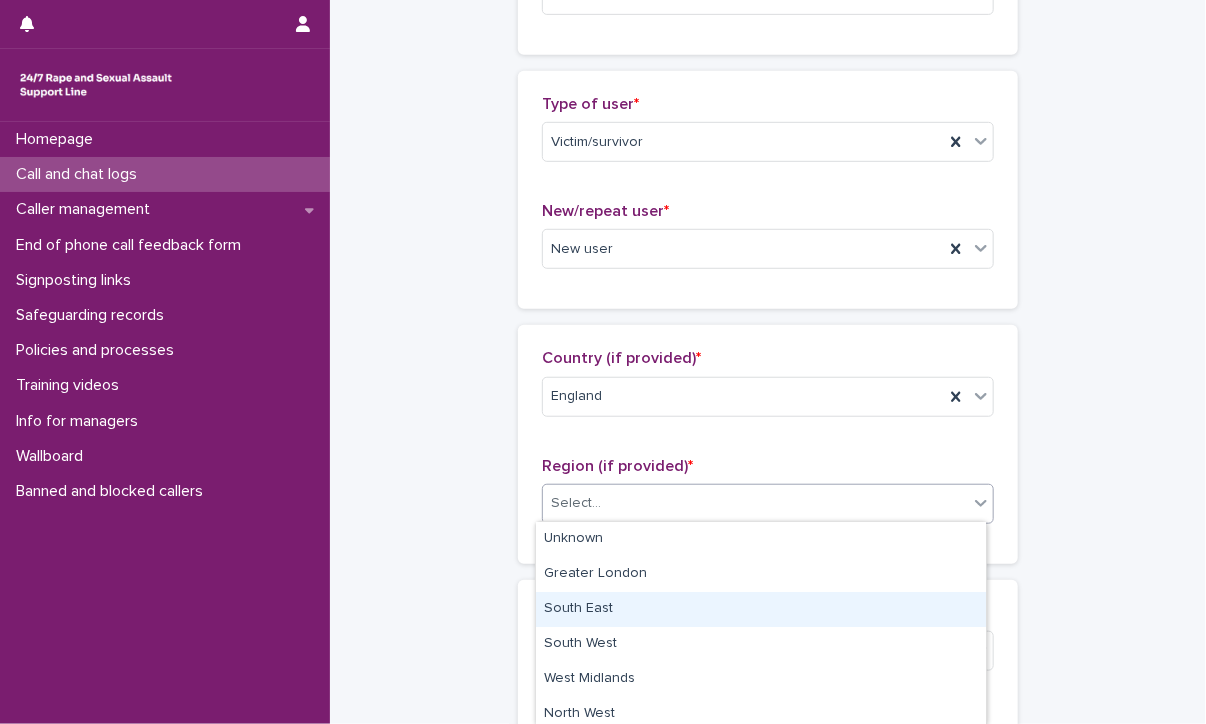 click on "South East" at bounding box center [761, 609] 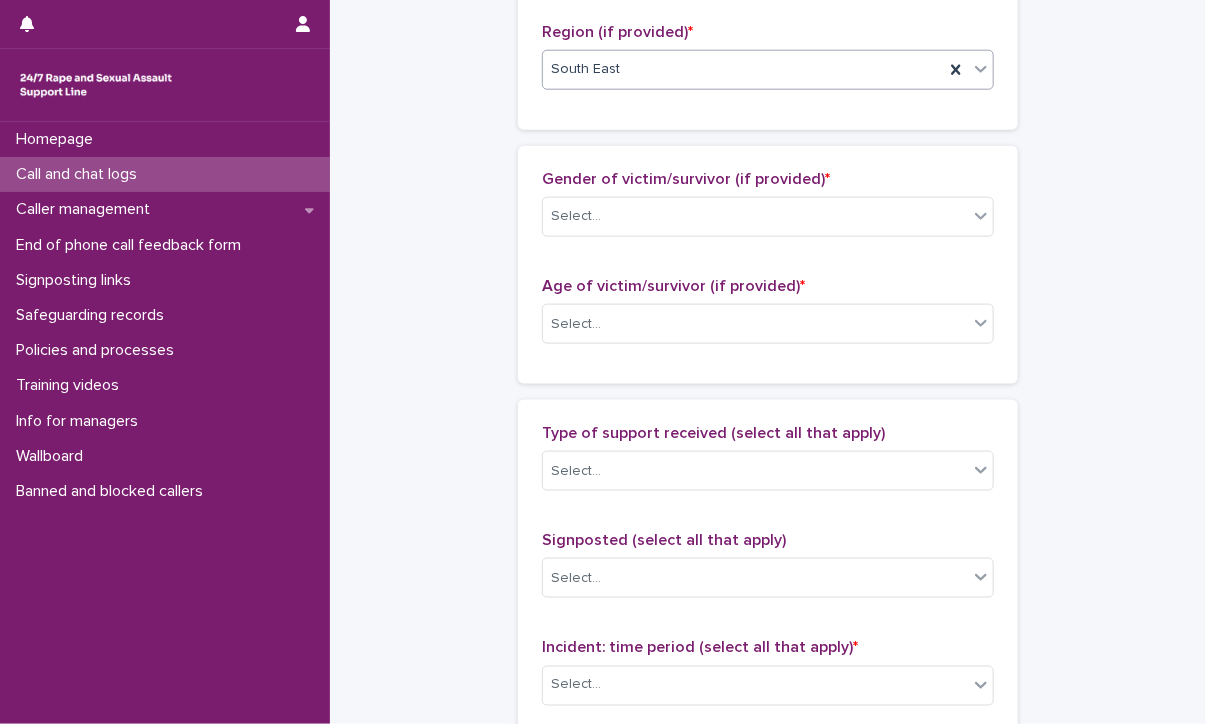 scroll, scrollTop: 800, scrollLeft: 0, axis: vertical 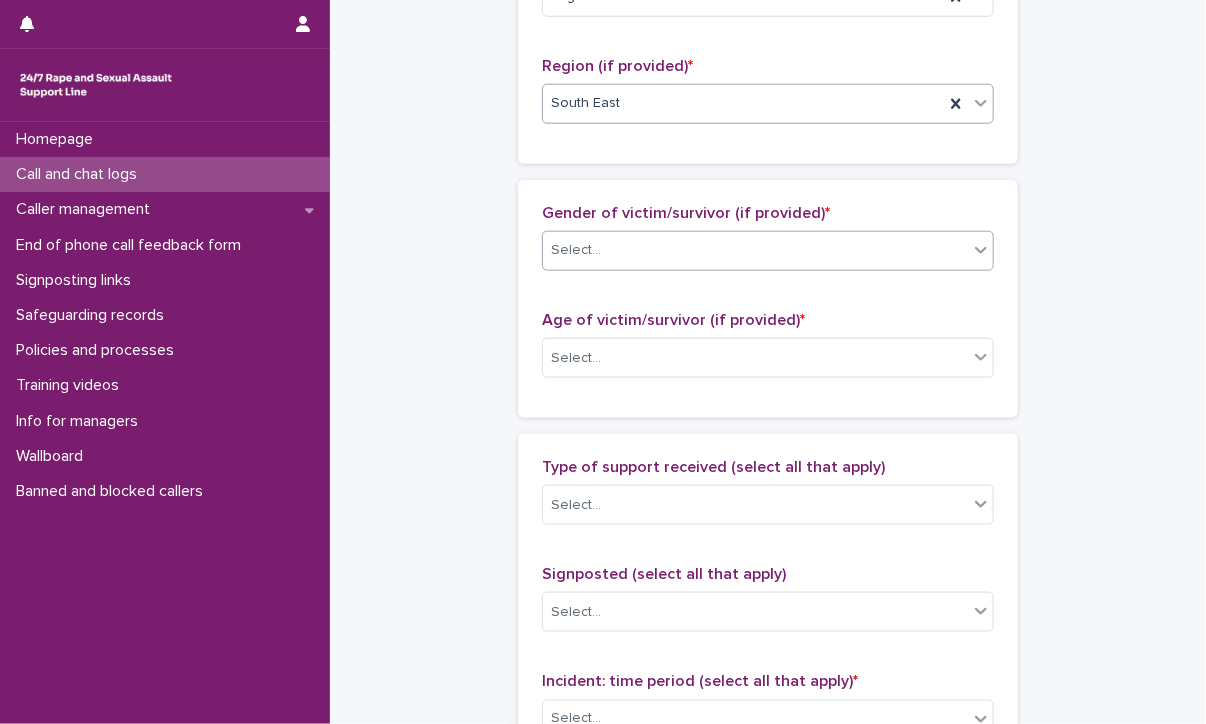 click on "Select..." at bounding box center (755, 250) 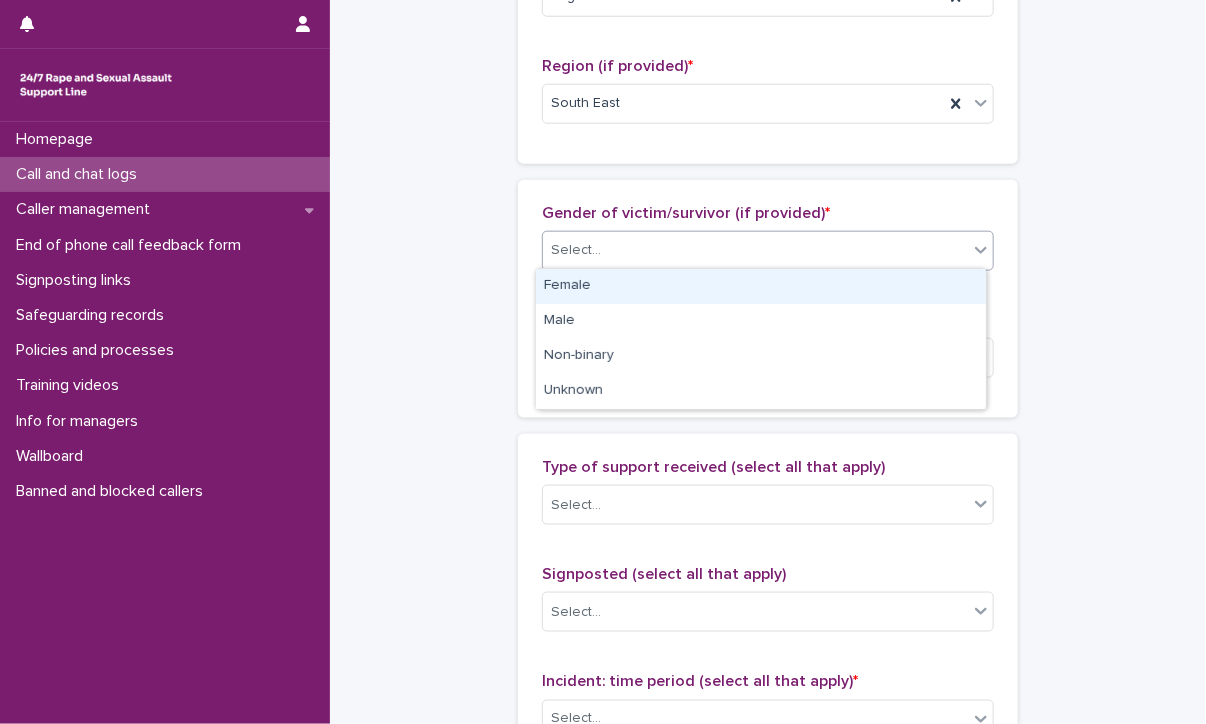 click on "Female" at bounding box center (761, 286) 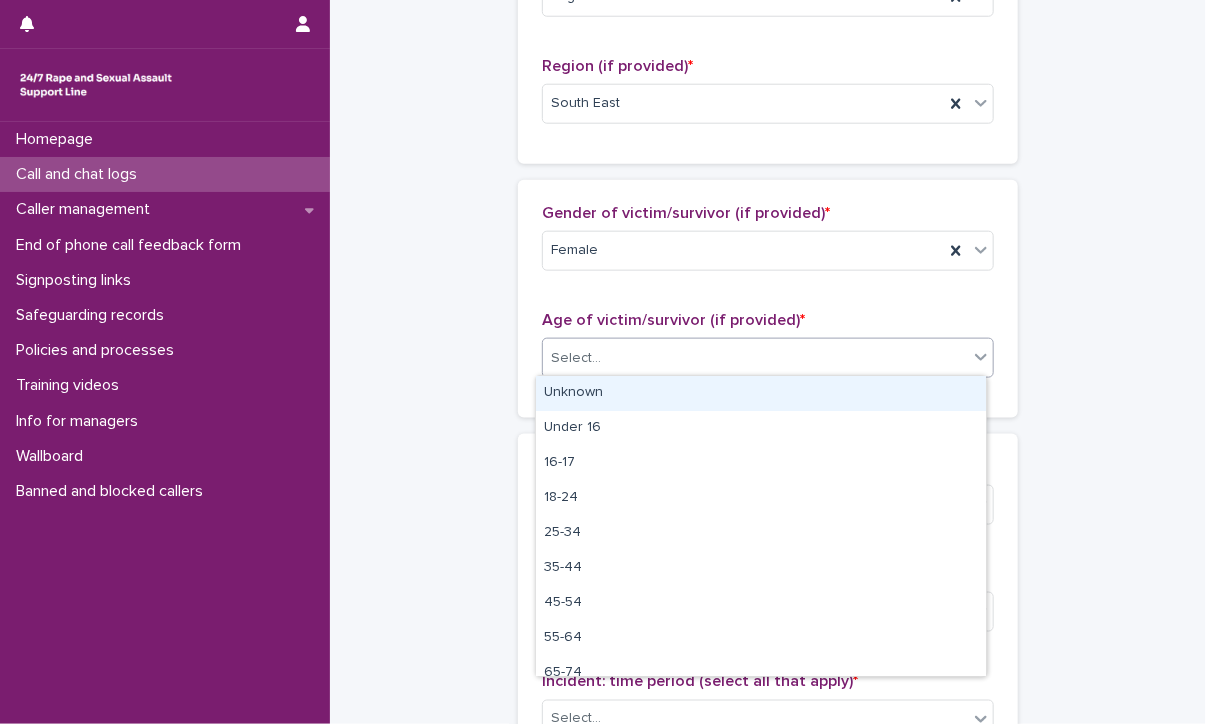 click on "Select..." at bounding box center (755, 358) 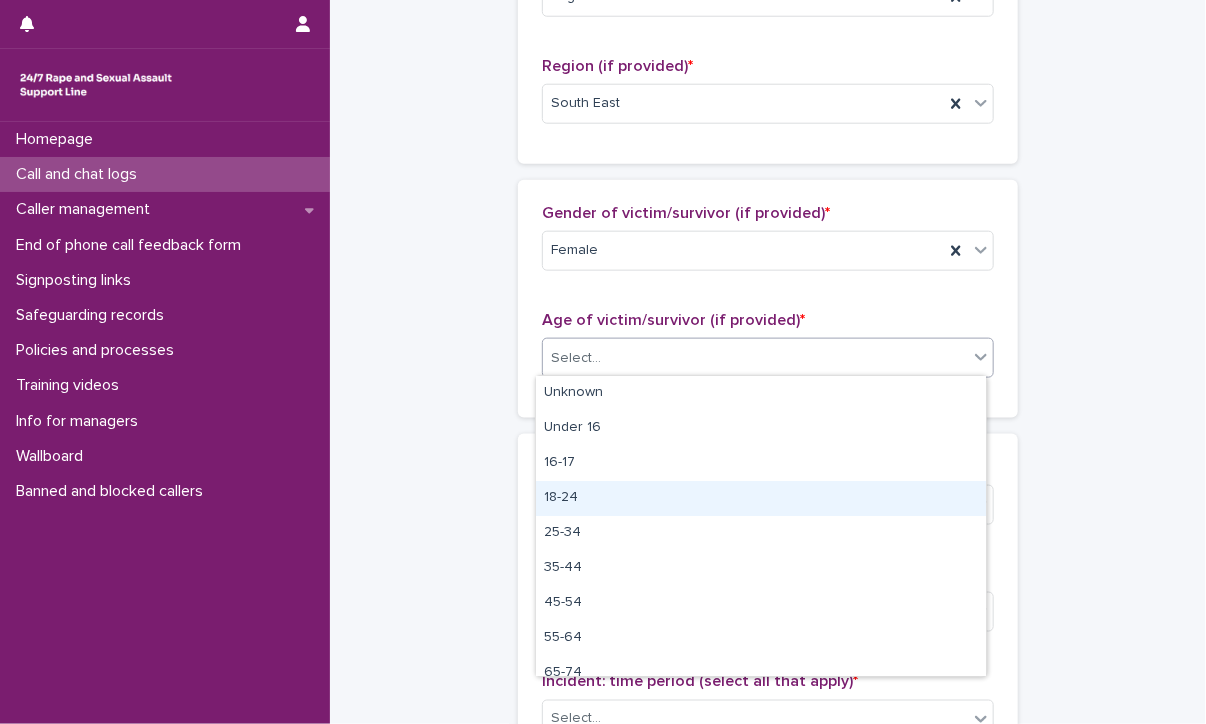 click on "18-24" at bounding box center (761, 498) 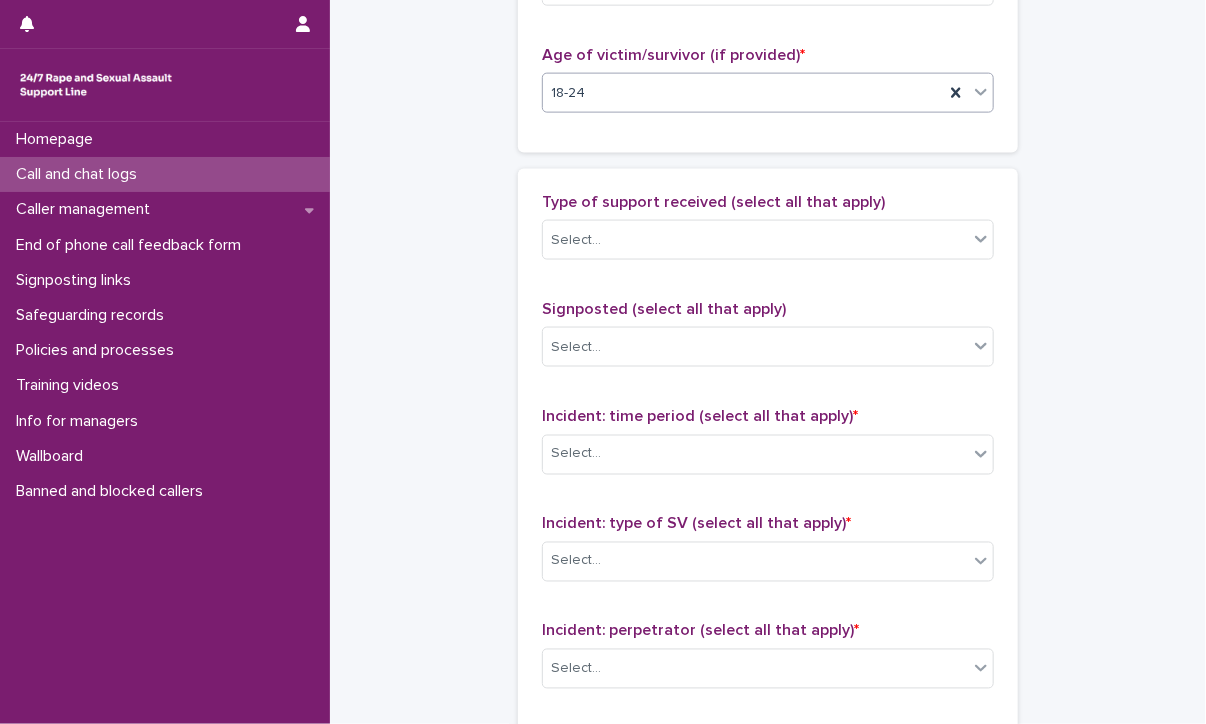 scroll, scrollTop: 1100, scrollLeft: 0, axis: vertical 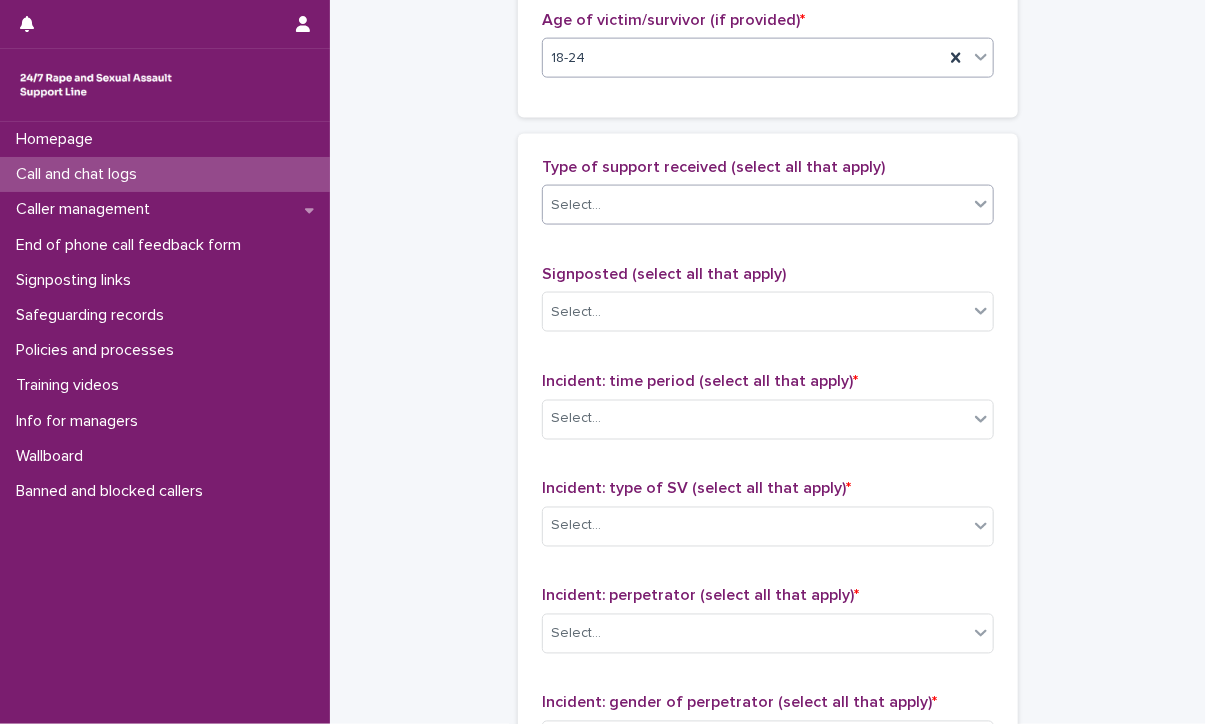 click on "Select..." at bounding box center (755, 205) 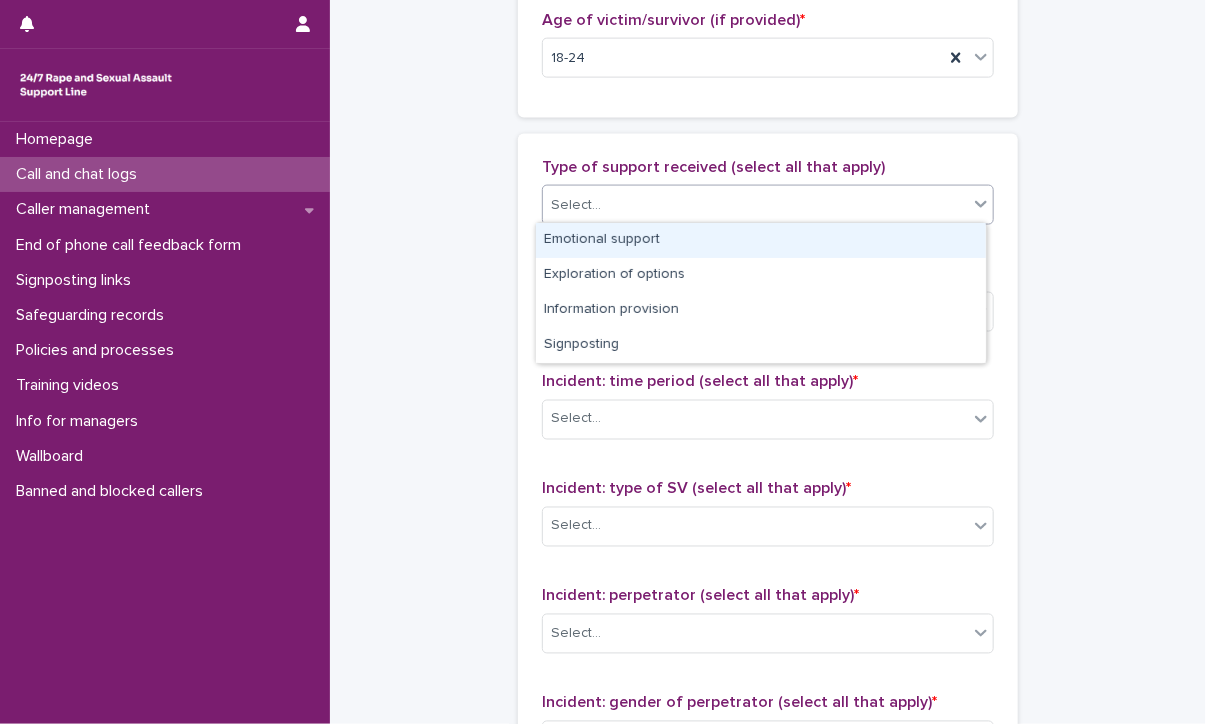 click on "Emotional support" at bounding box center (761, 240) 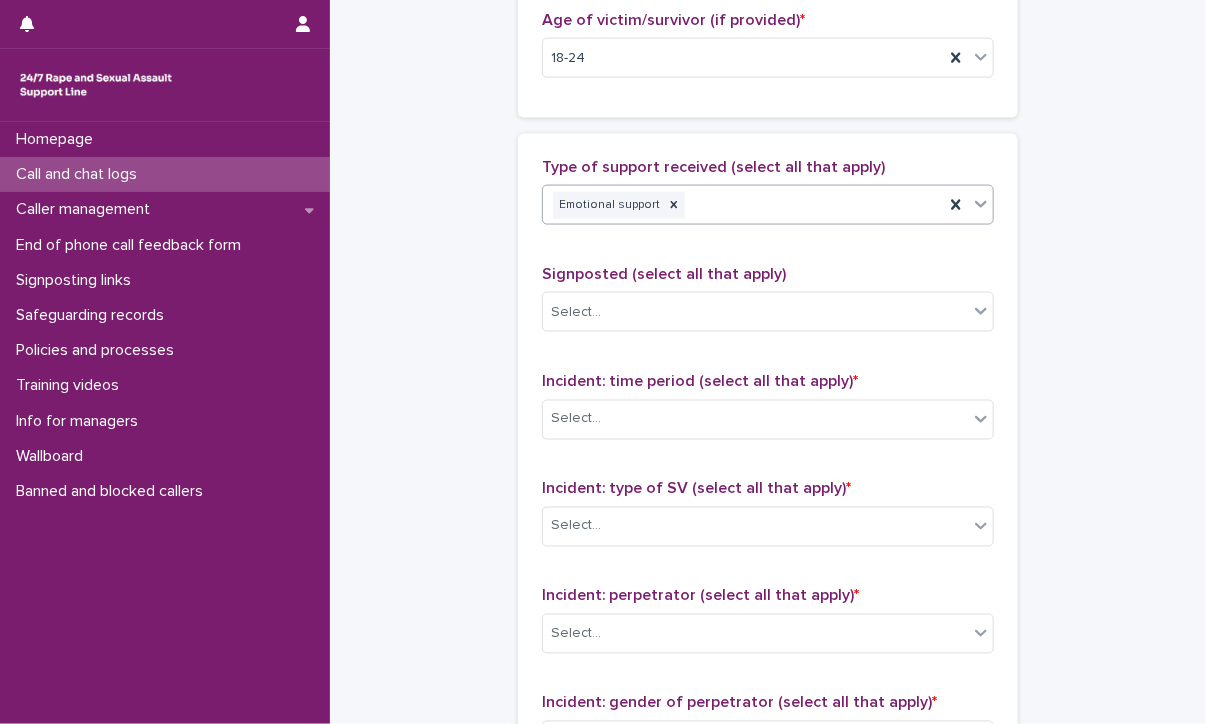 click on "Emotional support" at bounding box center (743, 205) 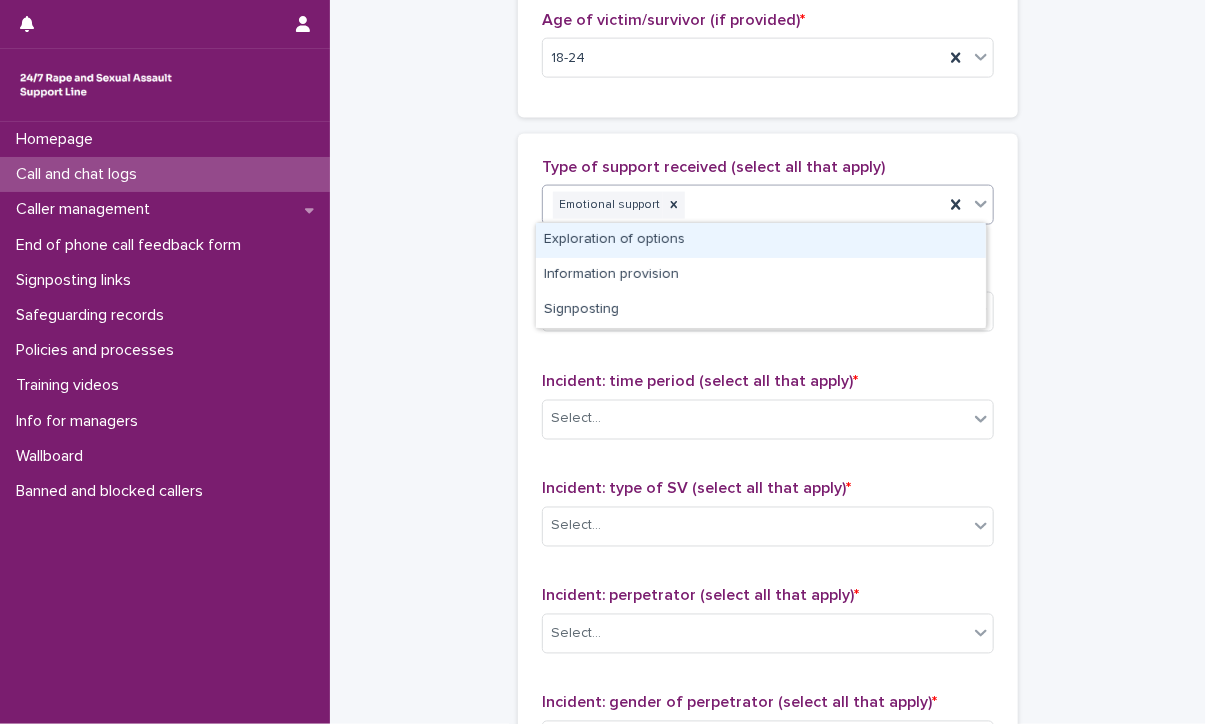 drag, startPoint x: 764, startPoint y: 240, endPoint x: 792, endPoint y: 180, distance: 66.211784 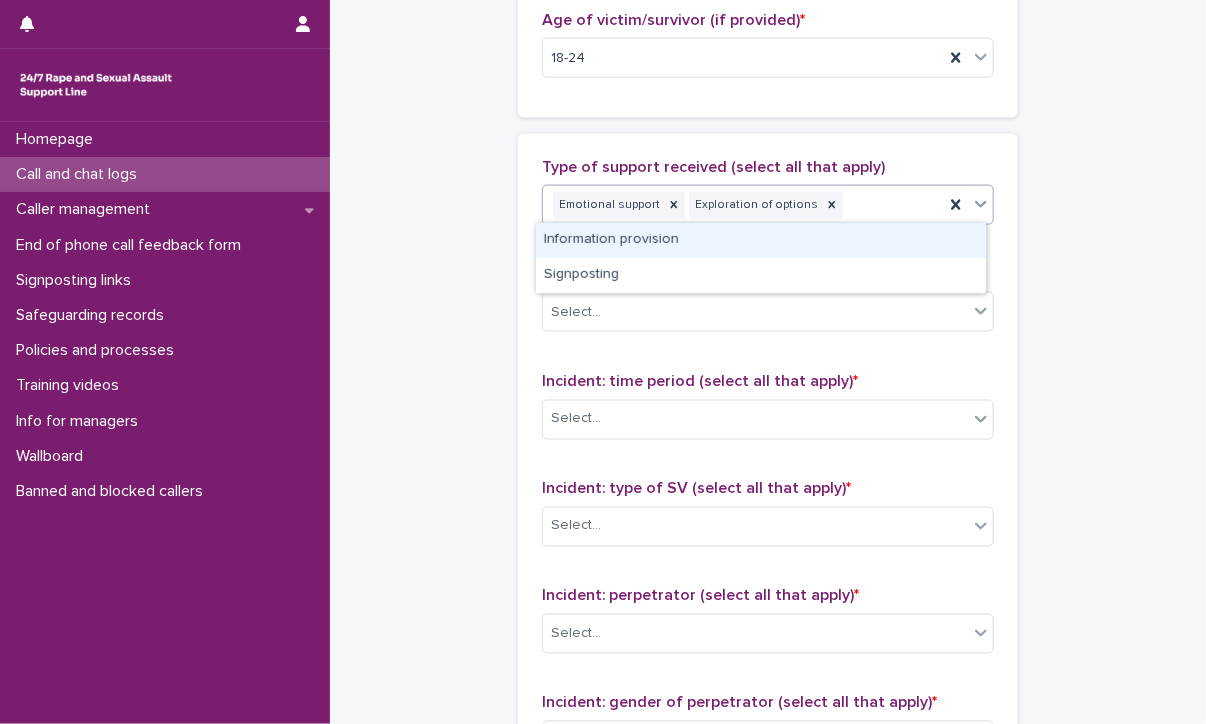 click on "Emotional support Exploration of options" at bounding box center (743, 205) 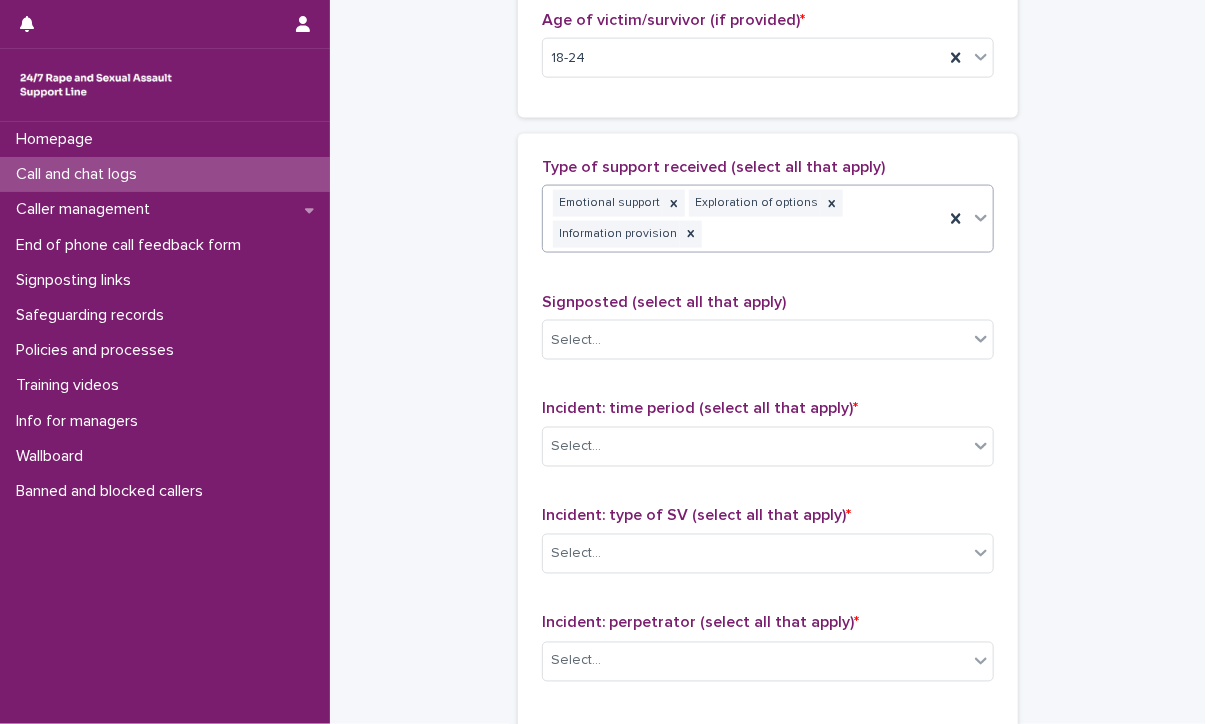 click on "Emotional support Exploration of options Information provision" at bounding box center (743, 219) 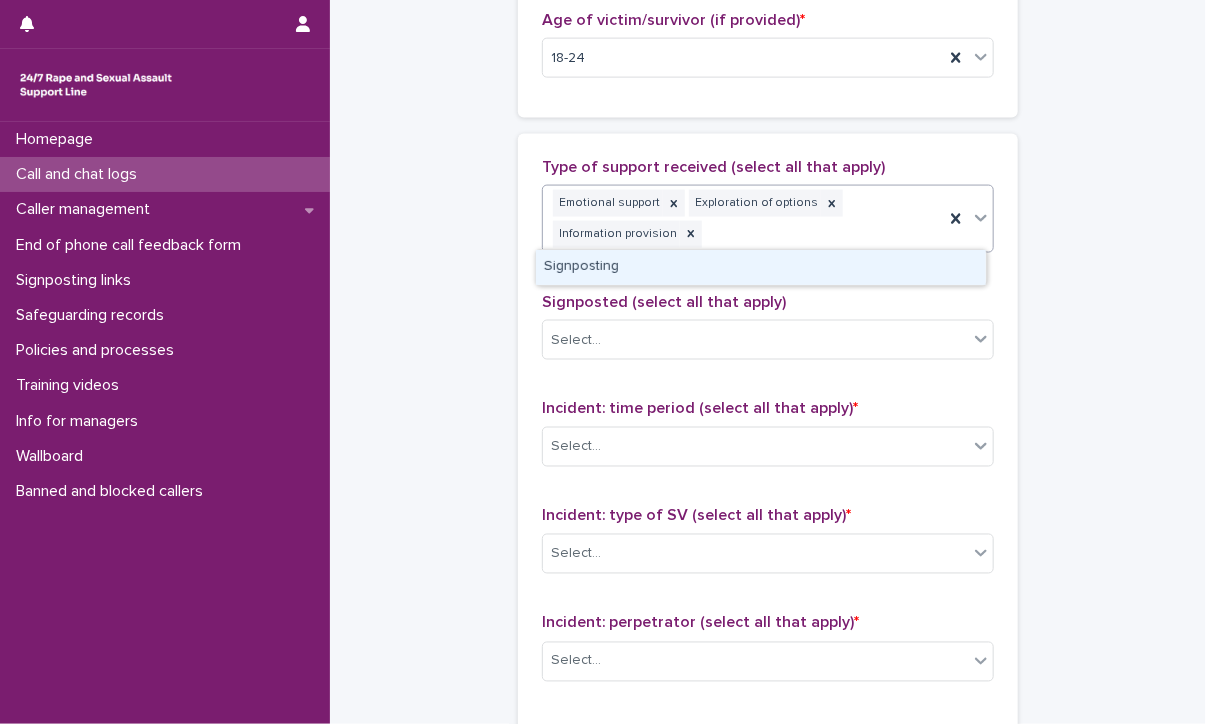 click on "Signposting" at bounding box center [761, 267] 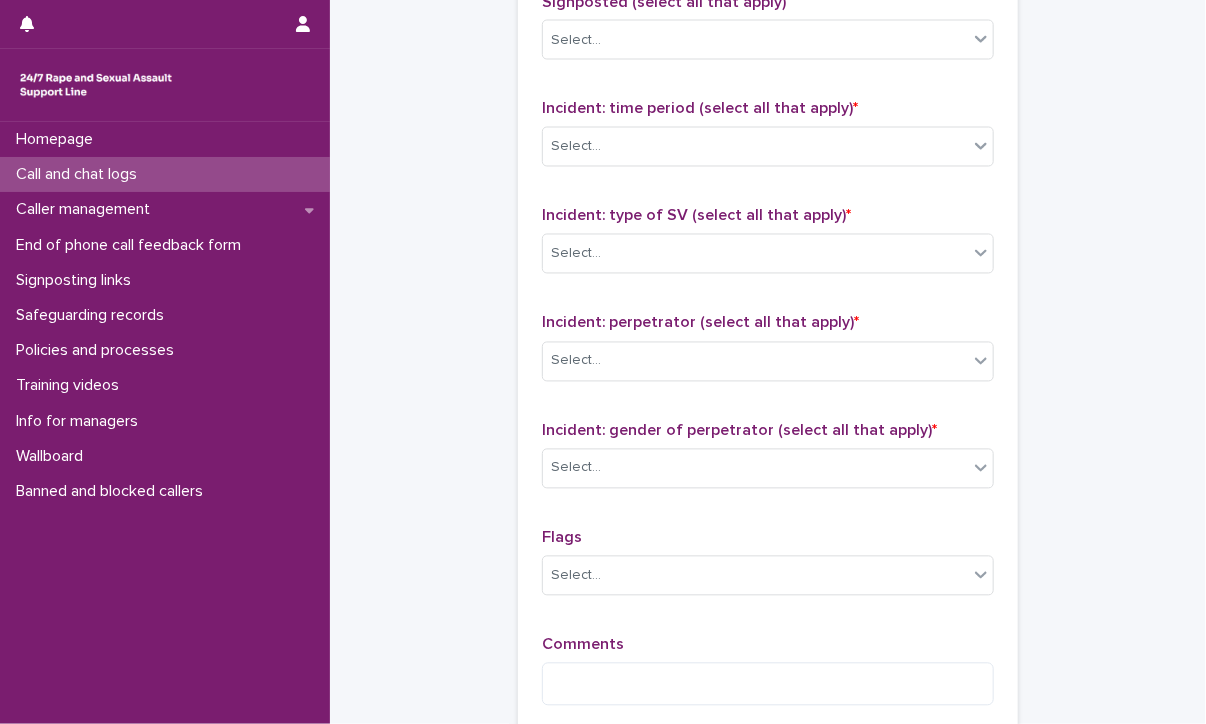 scroll, scrollTop: 1300, scrollLeft: 0, axis: vertical 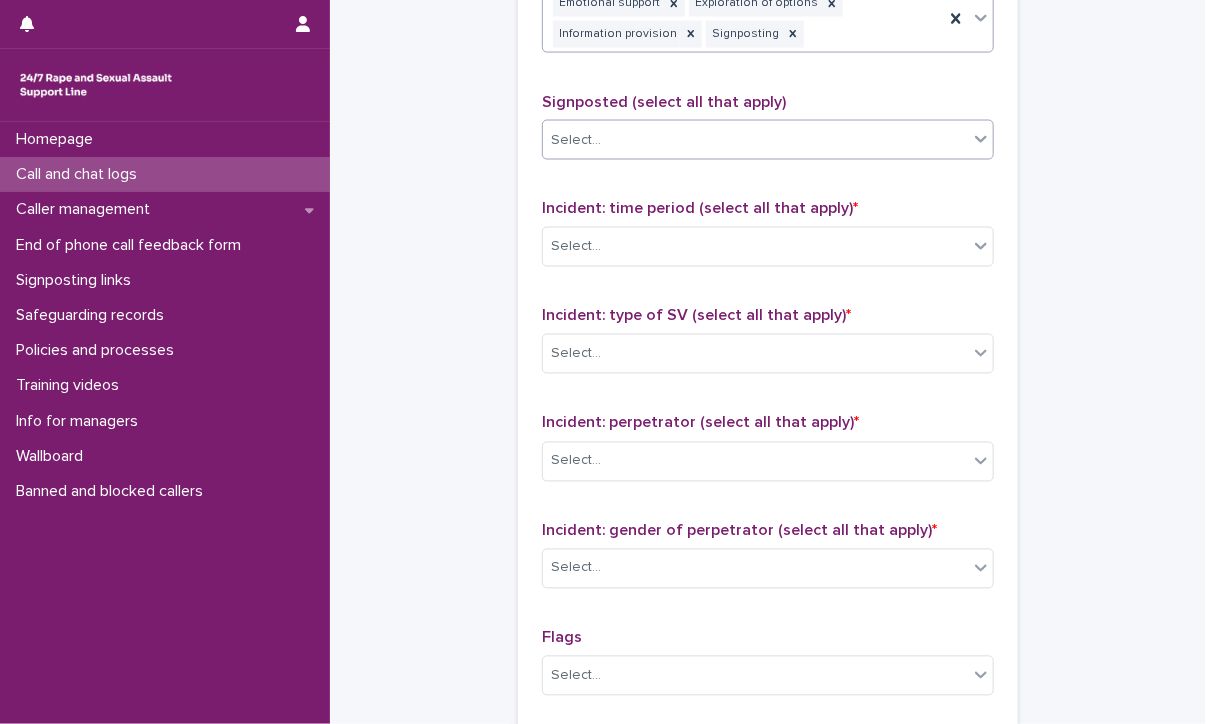 click on "Select..." at bounding box center (576, 140) 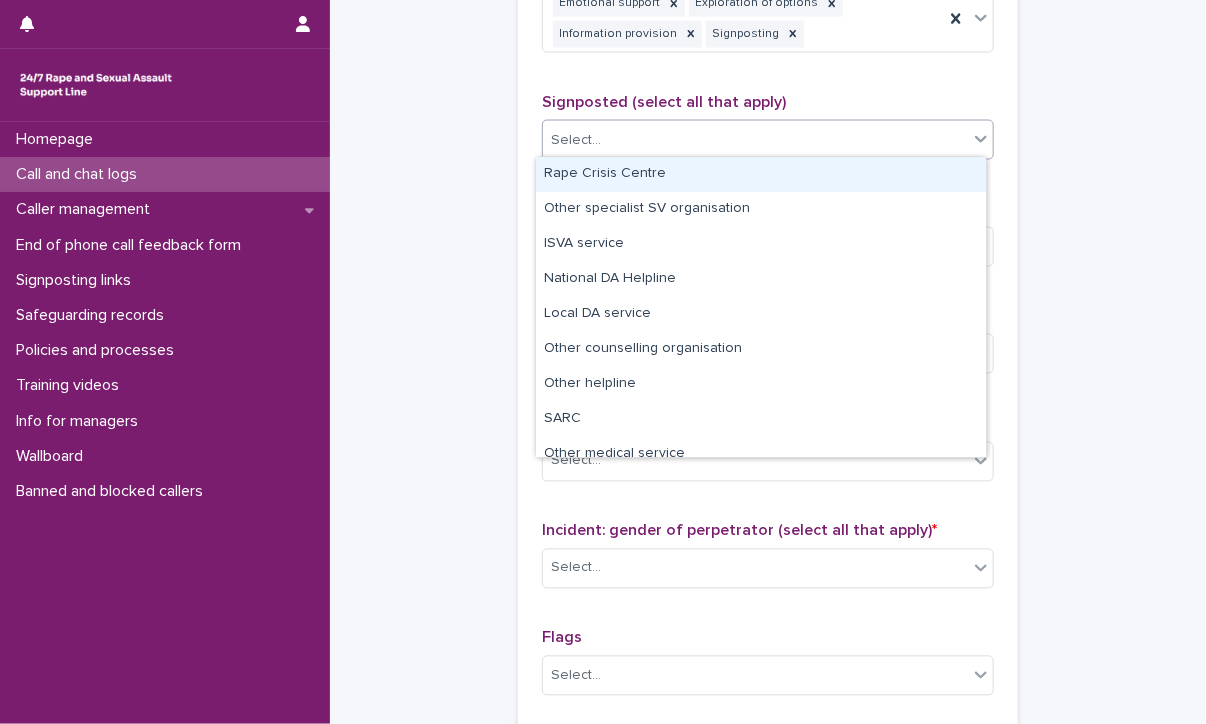 click on "Rape Crisis Centre" at bounding box center (761, 174) 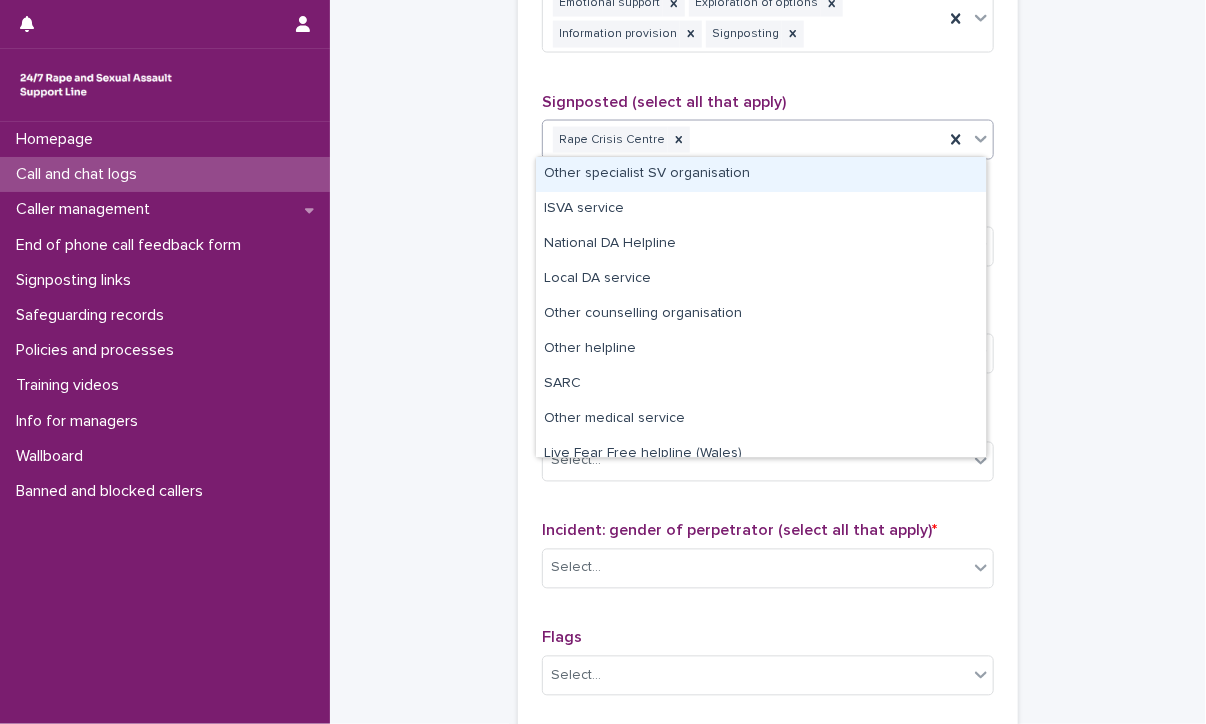 click on "Rape Crisis Centre" at bounding box center (743, 140) 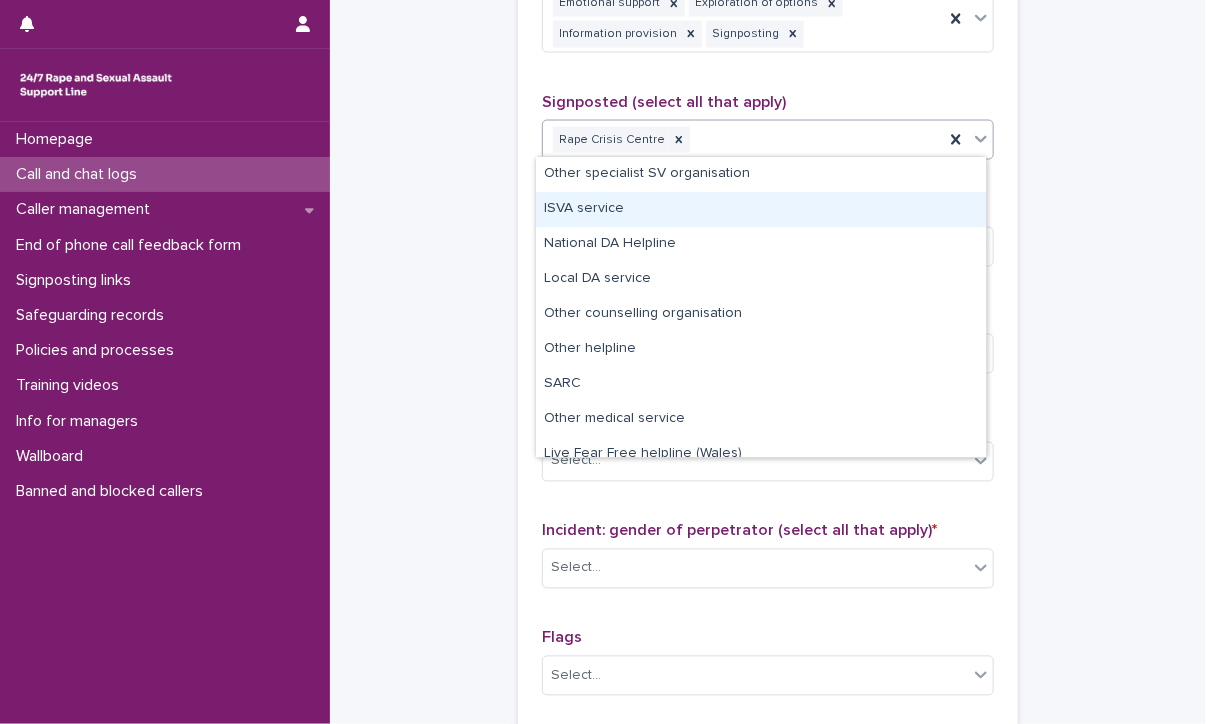click on "ISVA service" at bounding box center (761, 209) 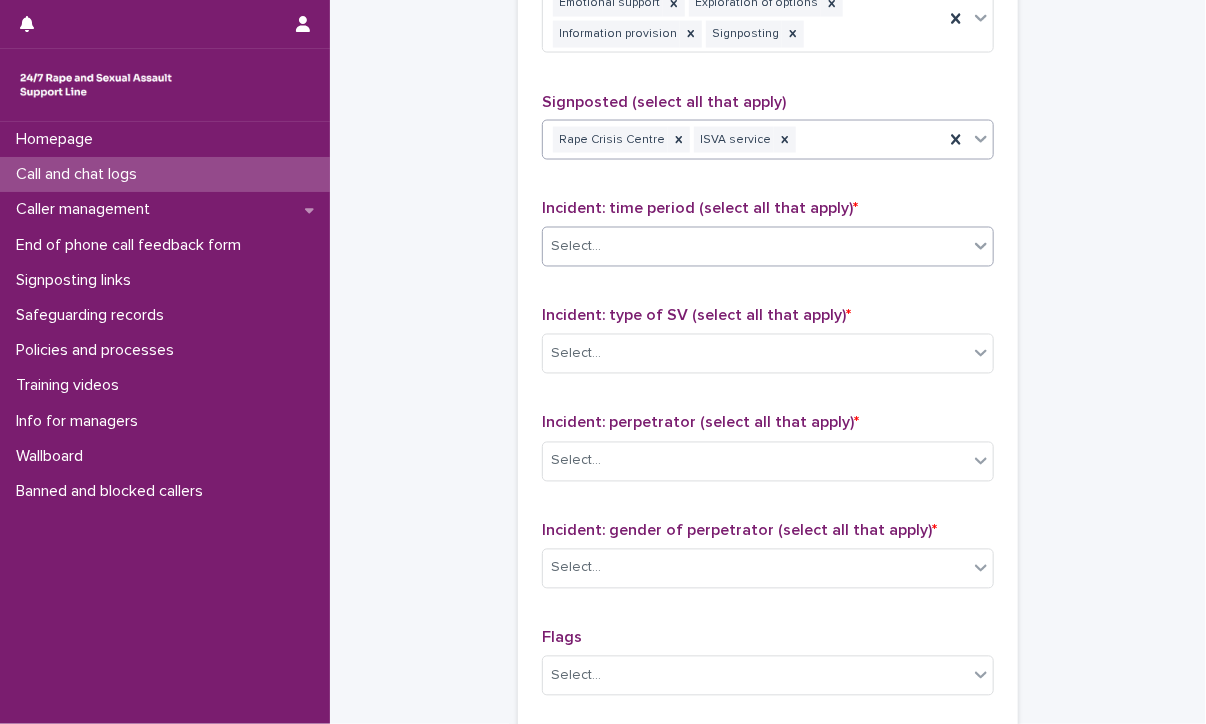 click on "Select..." at bounding box center (755, 247) 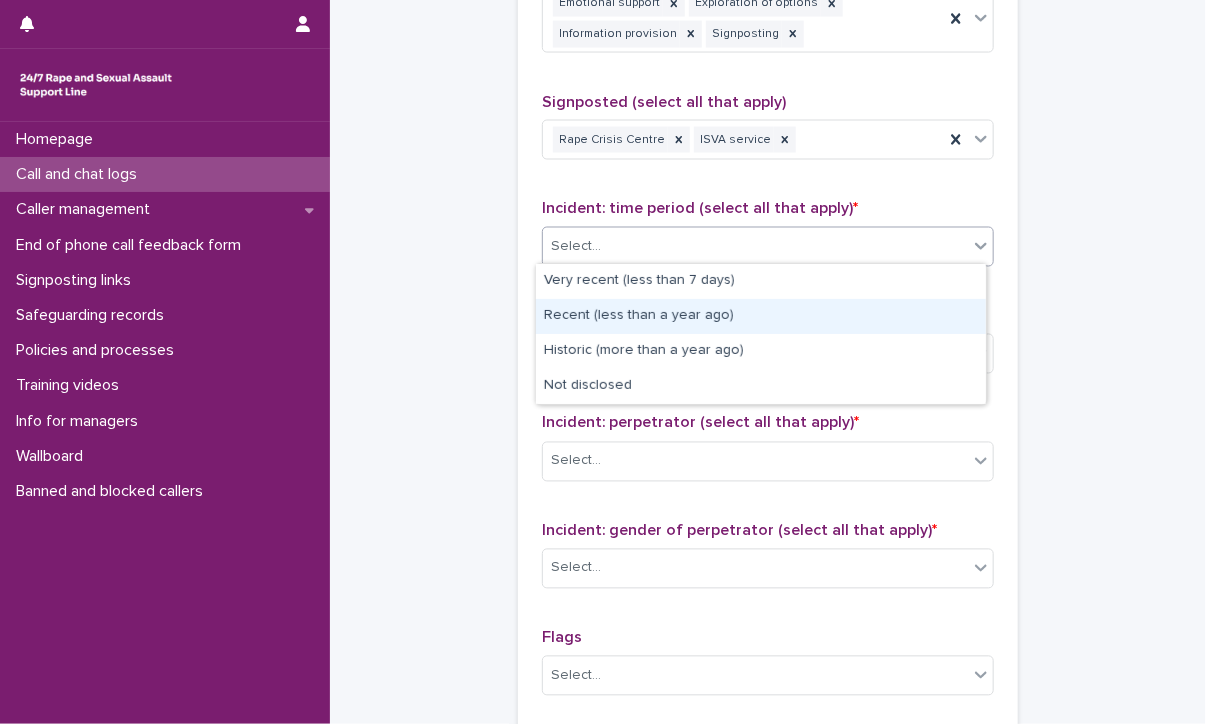 click on "Recent (less than a year ago)" at bounding box center (761, 316) 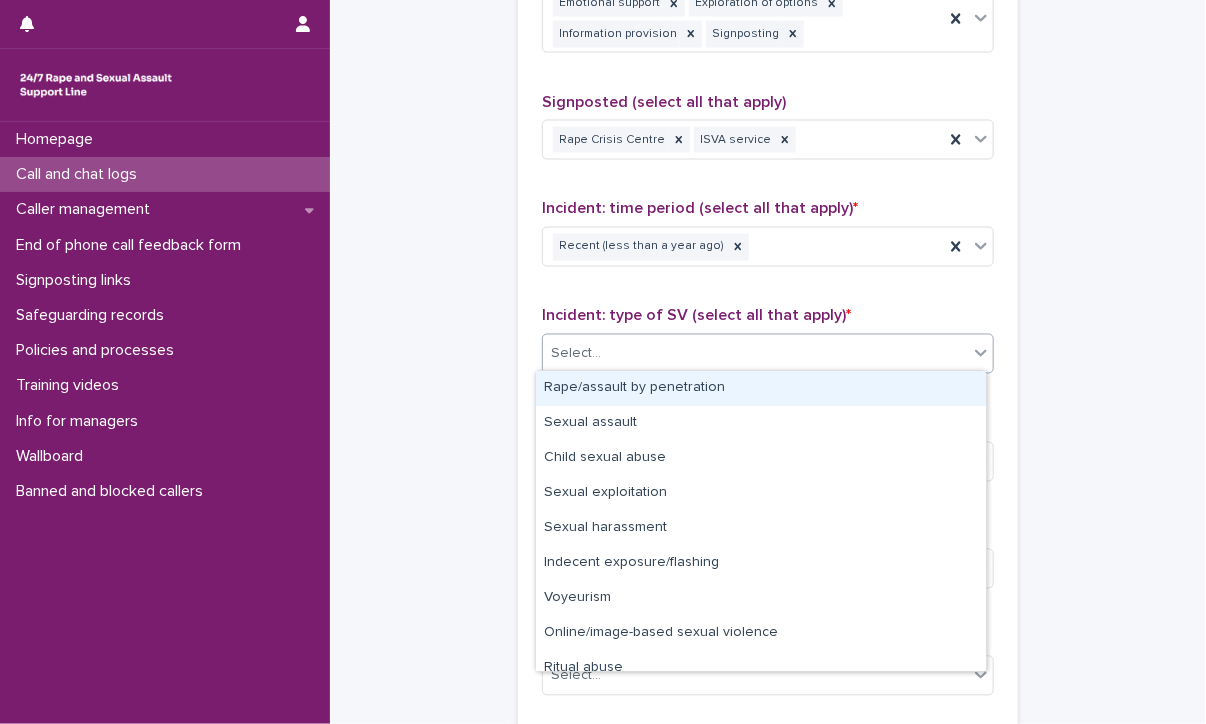 click on "Select..." at bounding box center [755, 354] 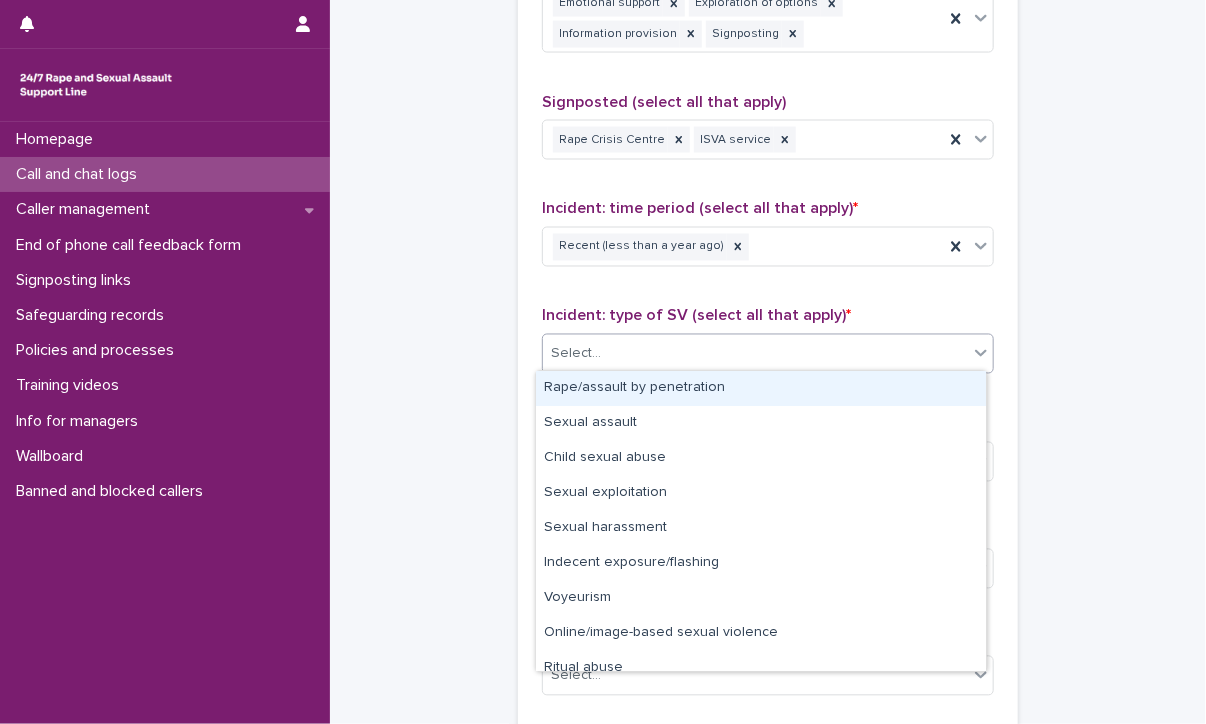 click on "Rape/assault by penetration" at bounding box center [761, 388] 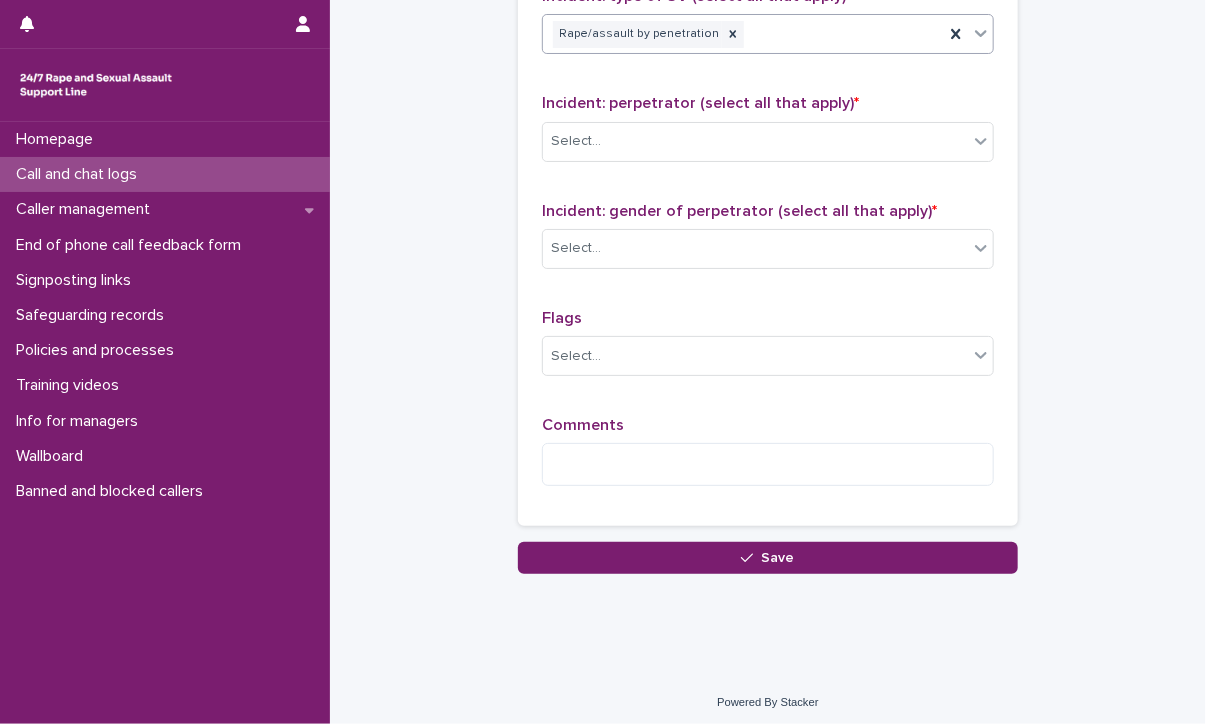 scroll, scrollTop: 1420, scrollLeft: 0, axis: vertical 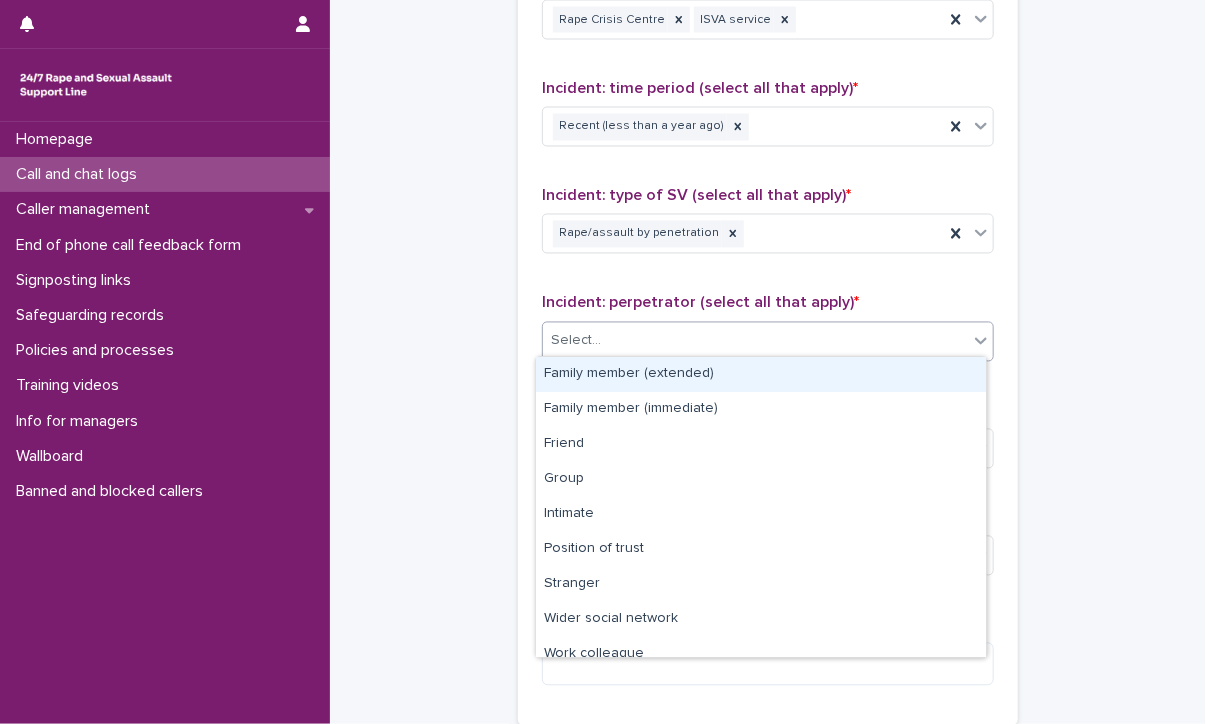 click on "Select..." at bounding box center (576, 341) 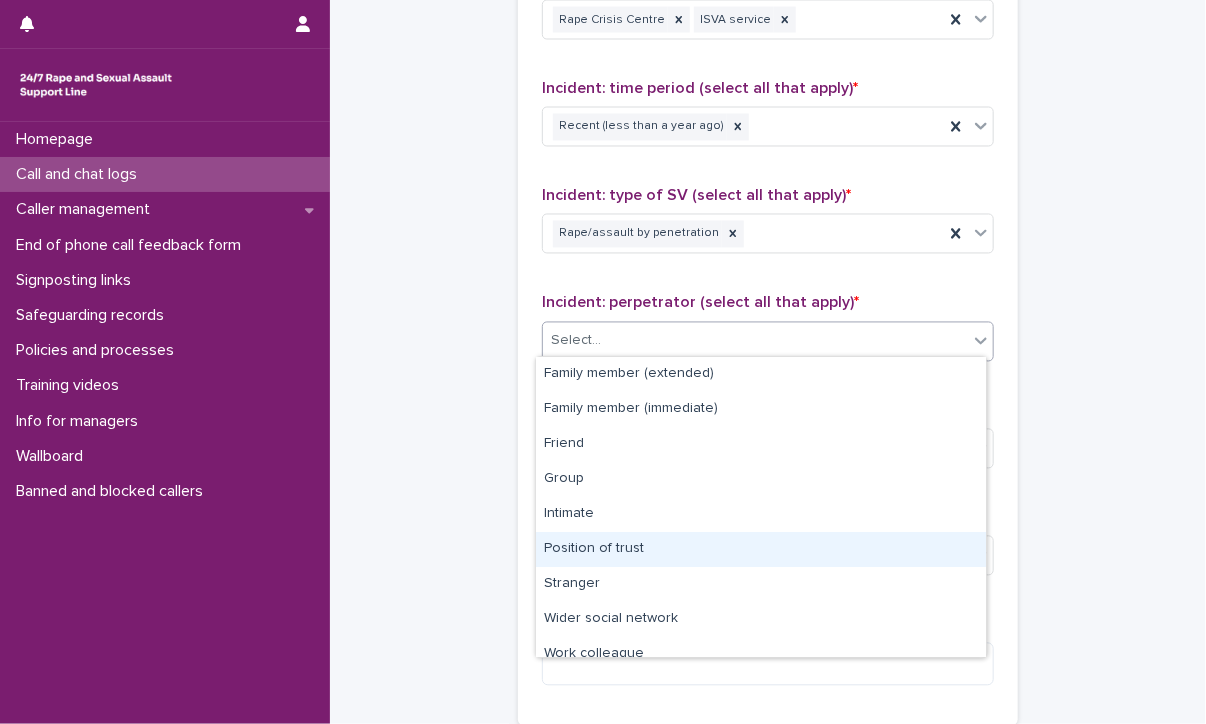 click on "Position of trust" at bounding box center [761, 549] 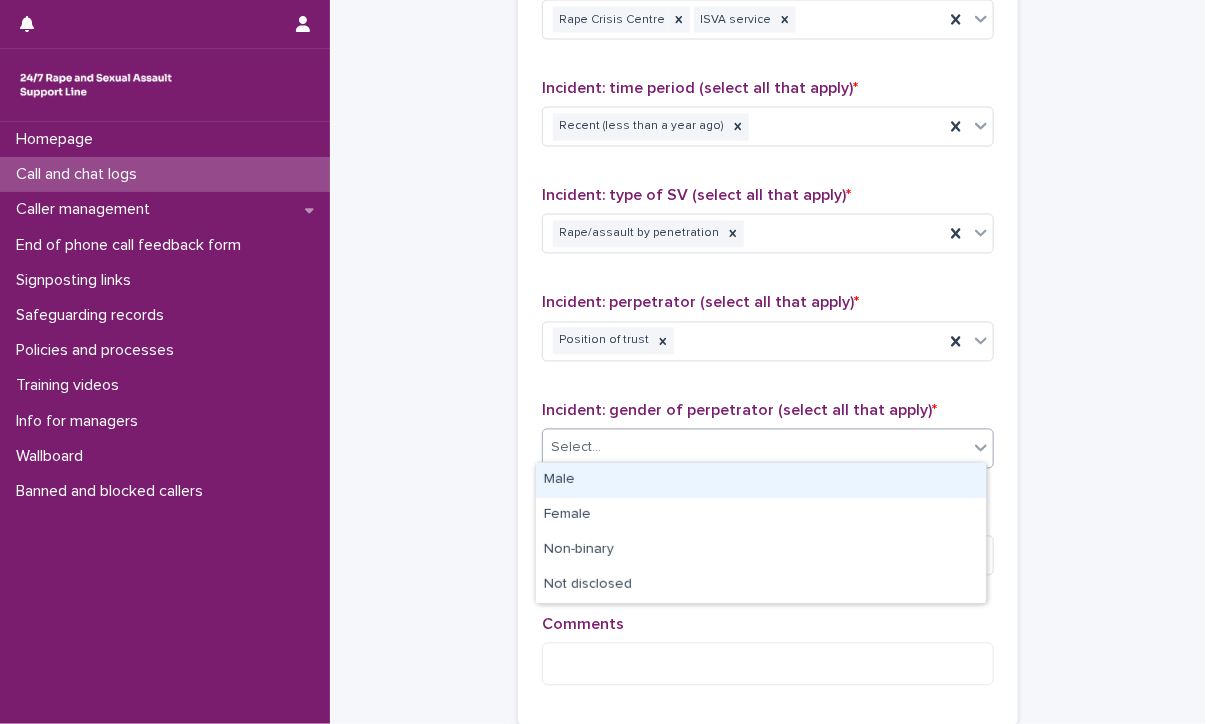 click on "Select..." at bounding box center (755, 448) 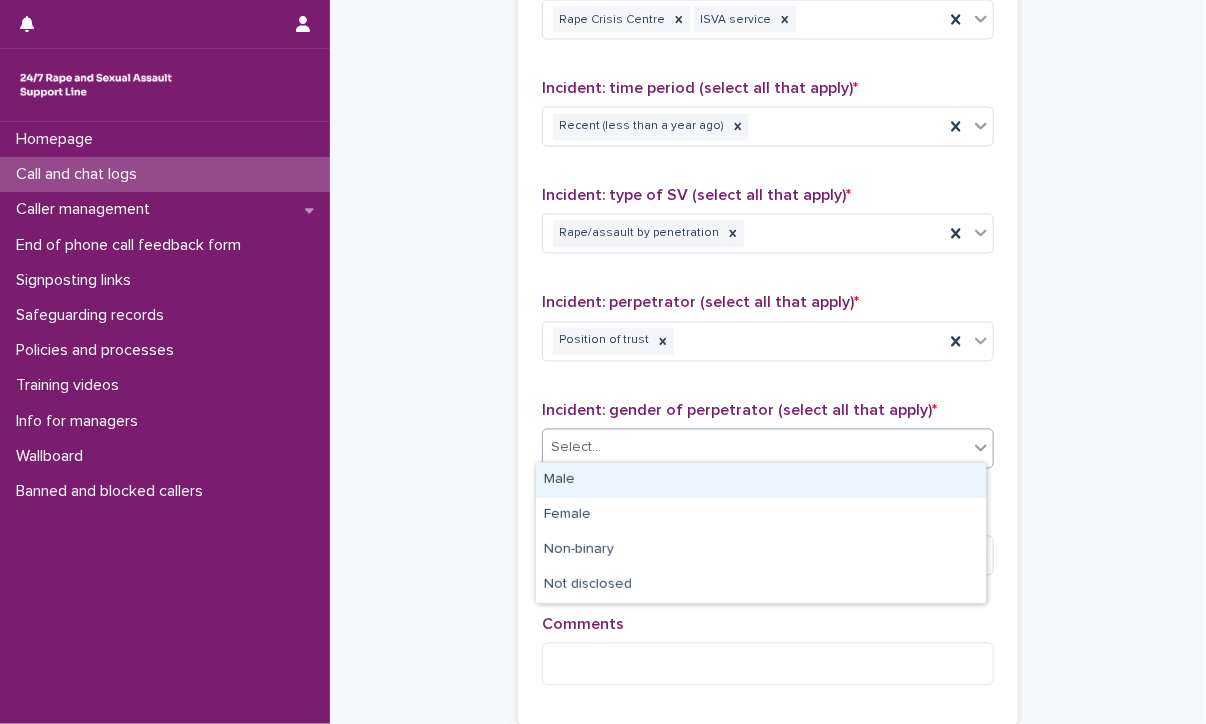 click on "Male" at bounding box center (761, 480) 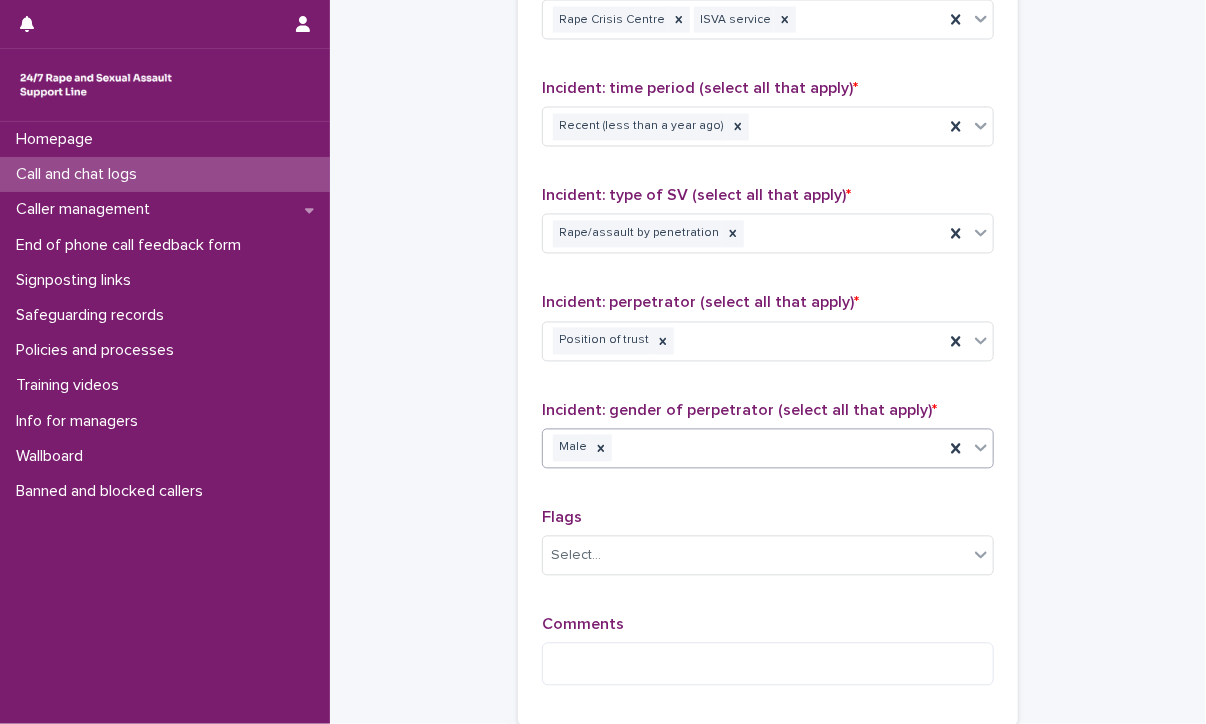 scroll, scrollTop: 1620, scrollLeft: 0, axis: vertical 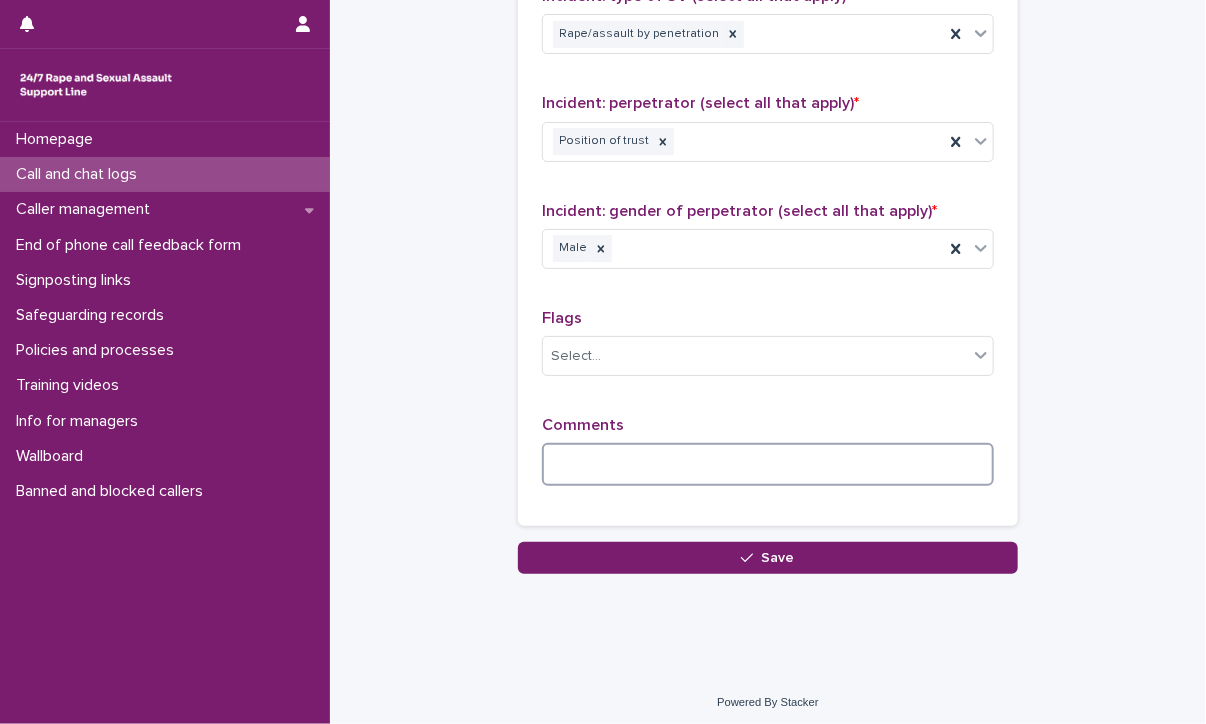 click at bounding box center [768, 464] 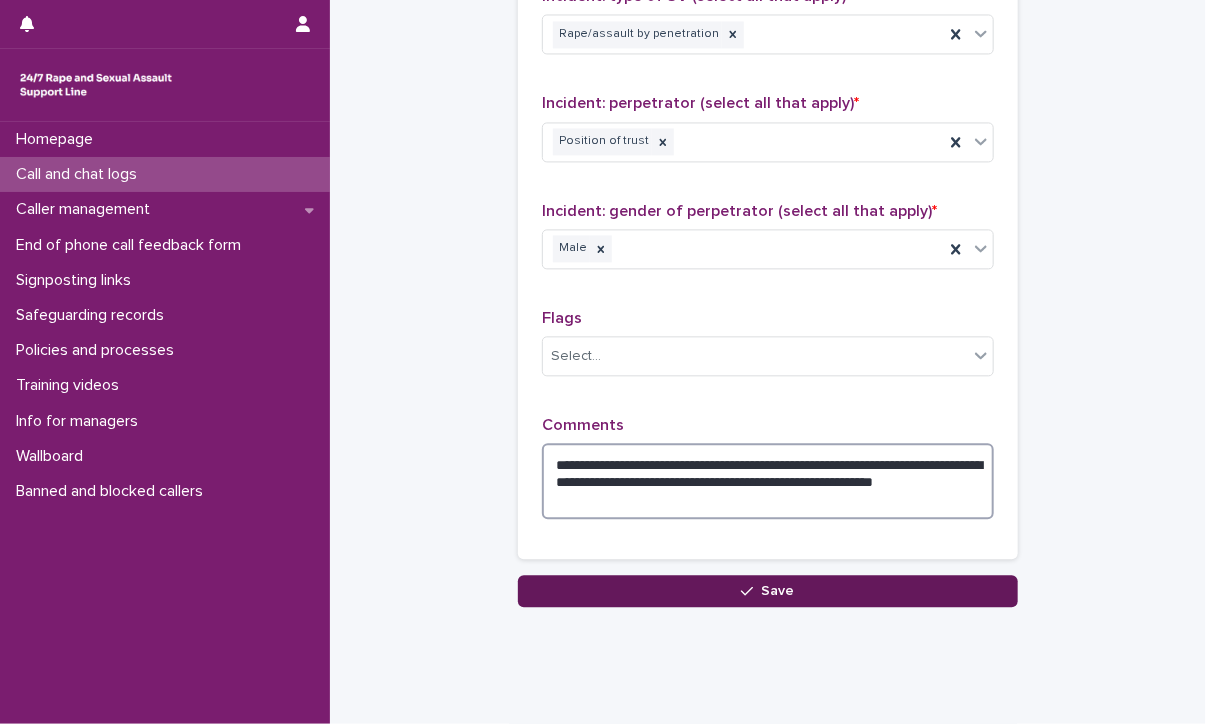 type on "**********" 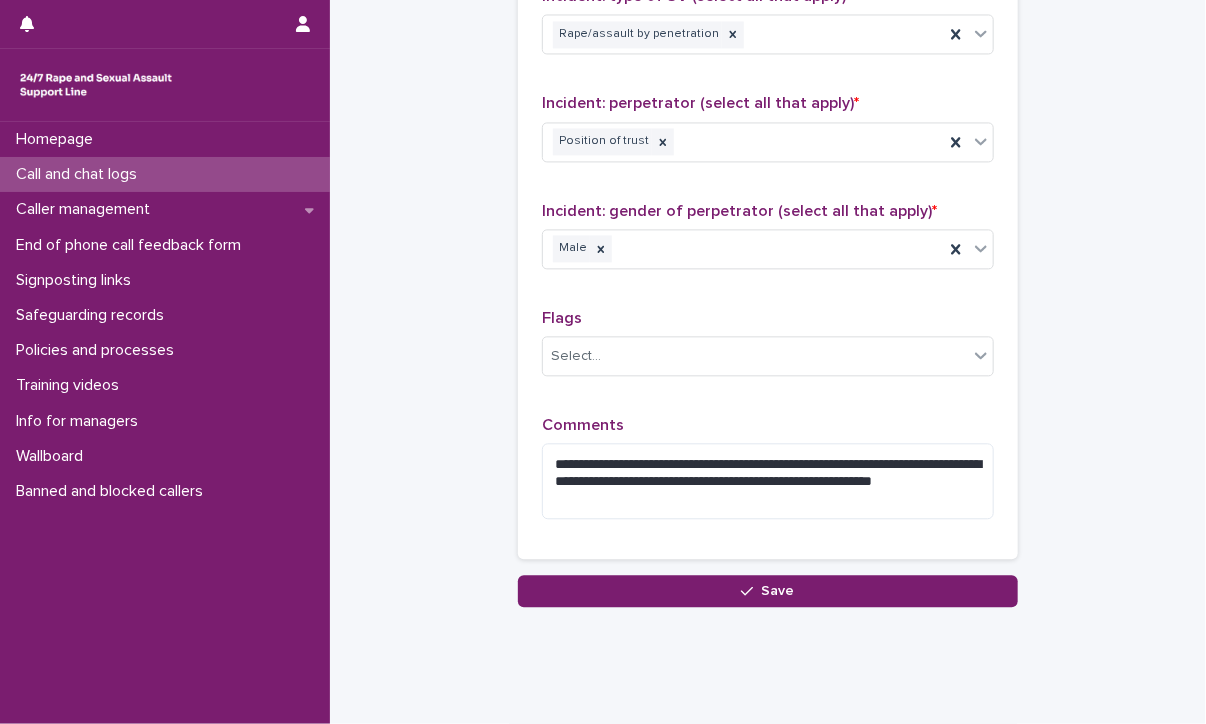 click on "Save" at bounding box center (768, 591) 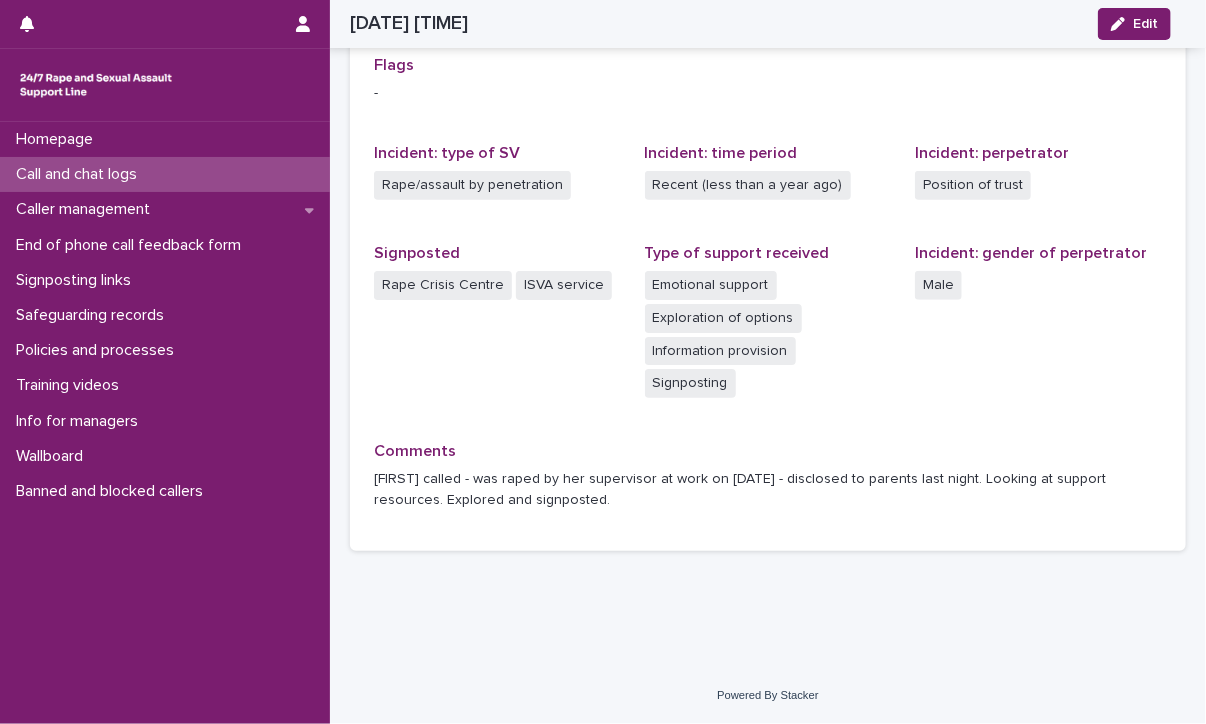 scroll, scrollTop: 476, scrollLeft: 0, axis: vertical 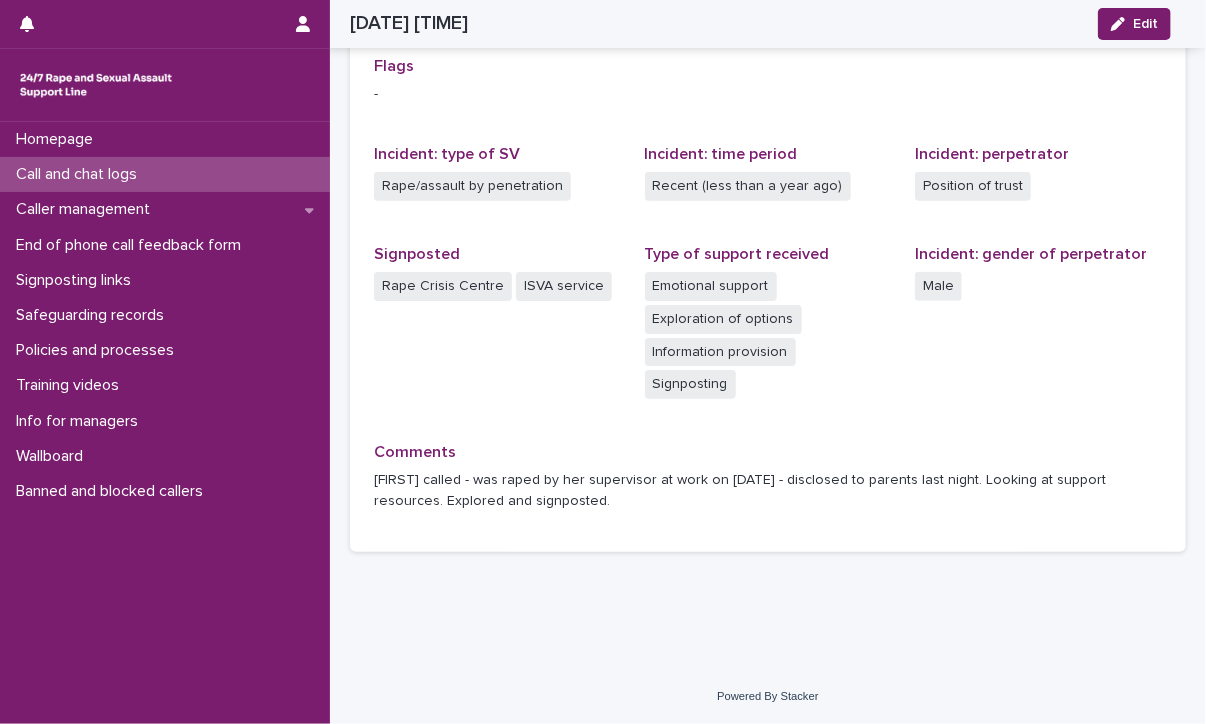 click on "Call and chat logs" at bounding box center (80, 174) 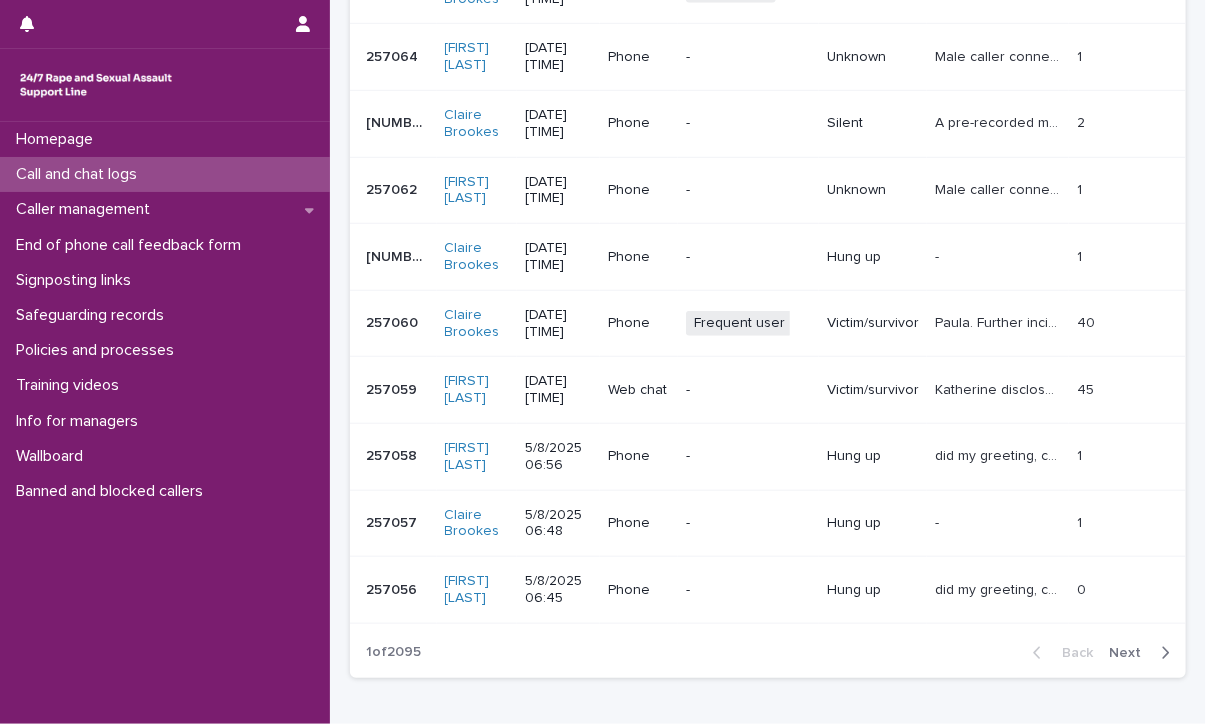 scroll, scrollTop: 0, scrollLeft: 0, axis: both 